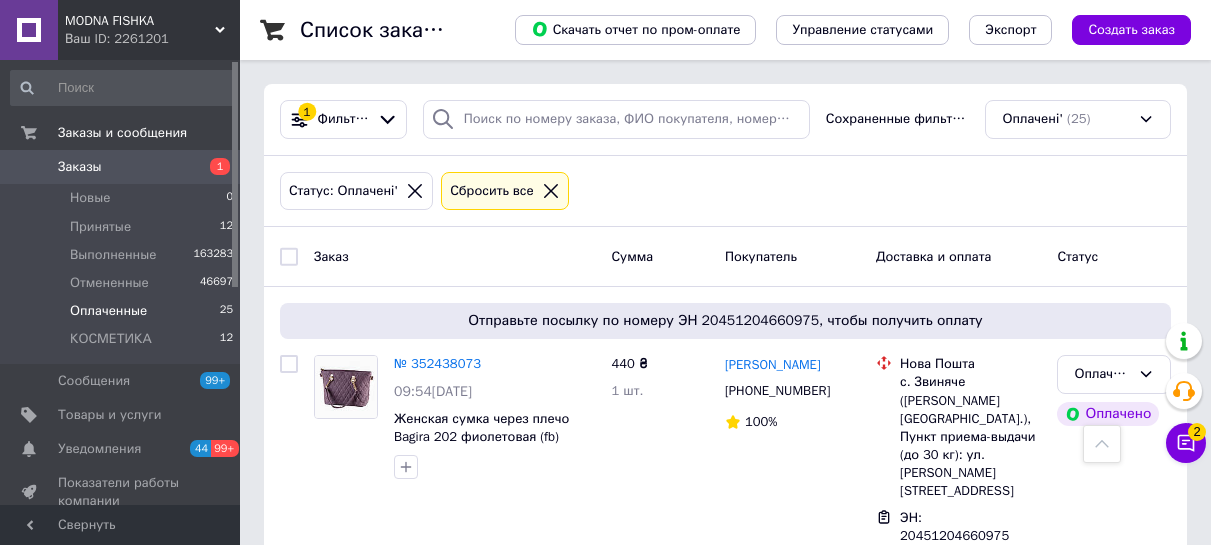 scroll, scrollTop: 272, scrollLeft: 0, axis: vertical 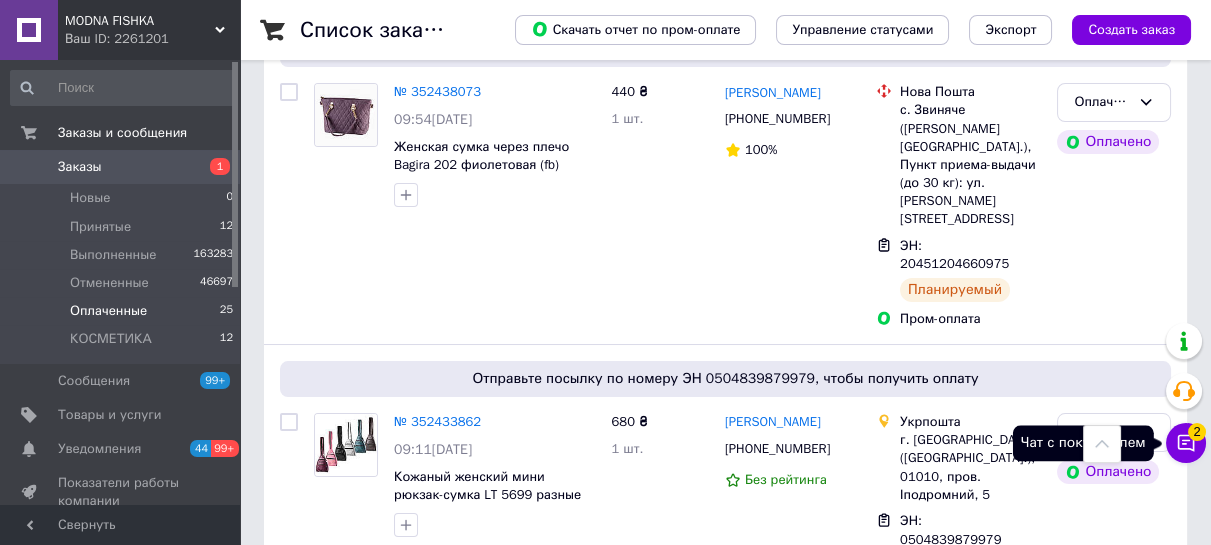 click 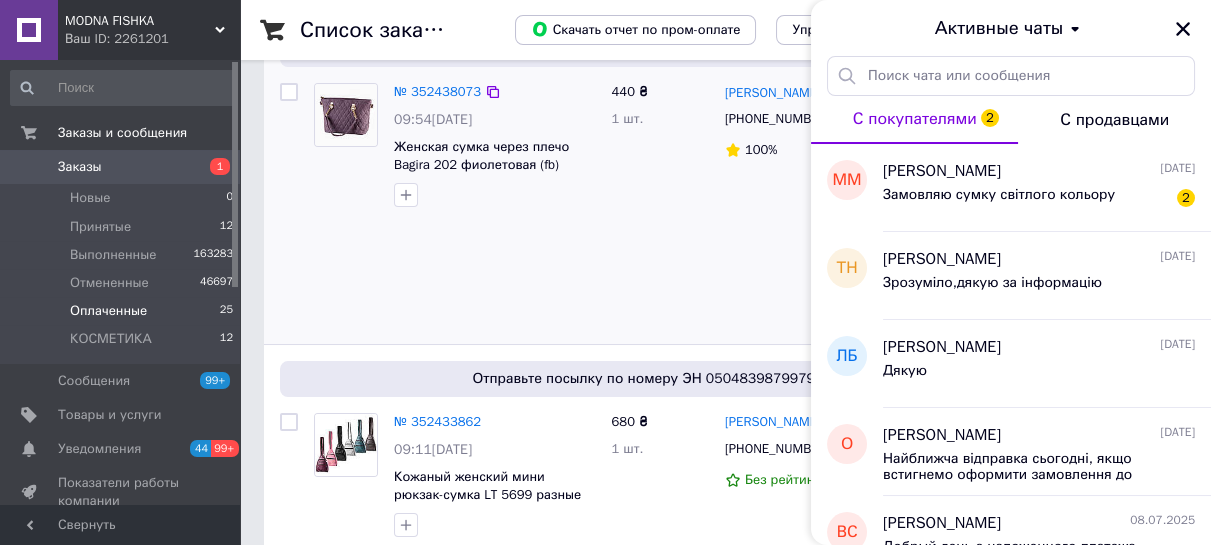 click on "№ 352438073 09:54[DATE] Женская сумка через плечо Bagira 202 фиолетовая (fb)" at bounding box center [455, 205] 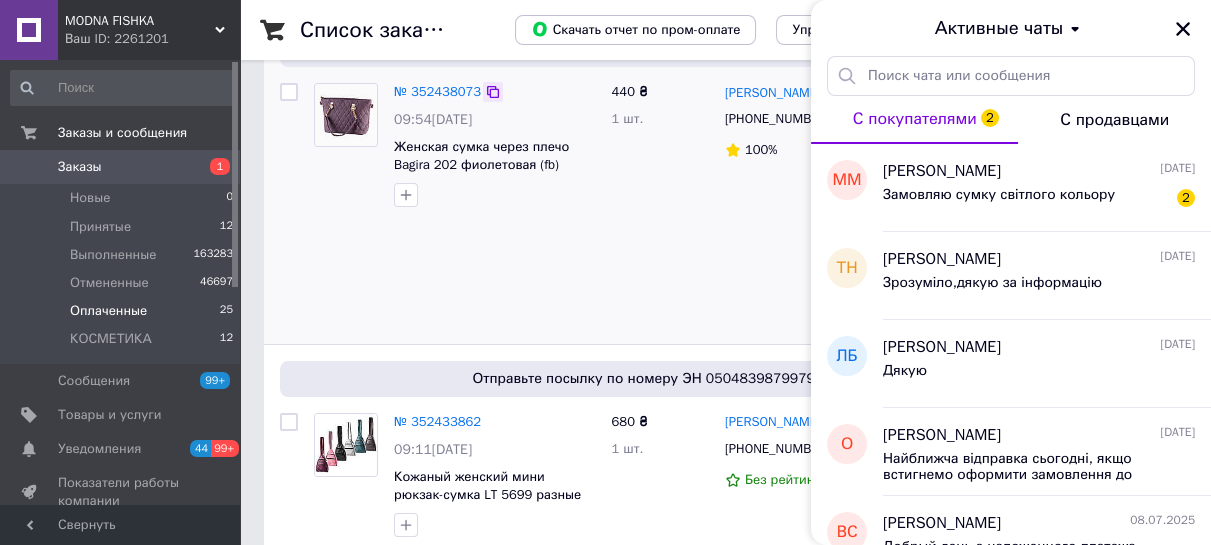 drag, startPoint x: 1178, startPoint y: 27, endPoint x: 489, endPoint y: 91, distance: 691.96606 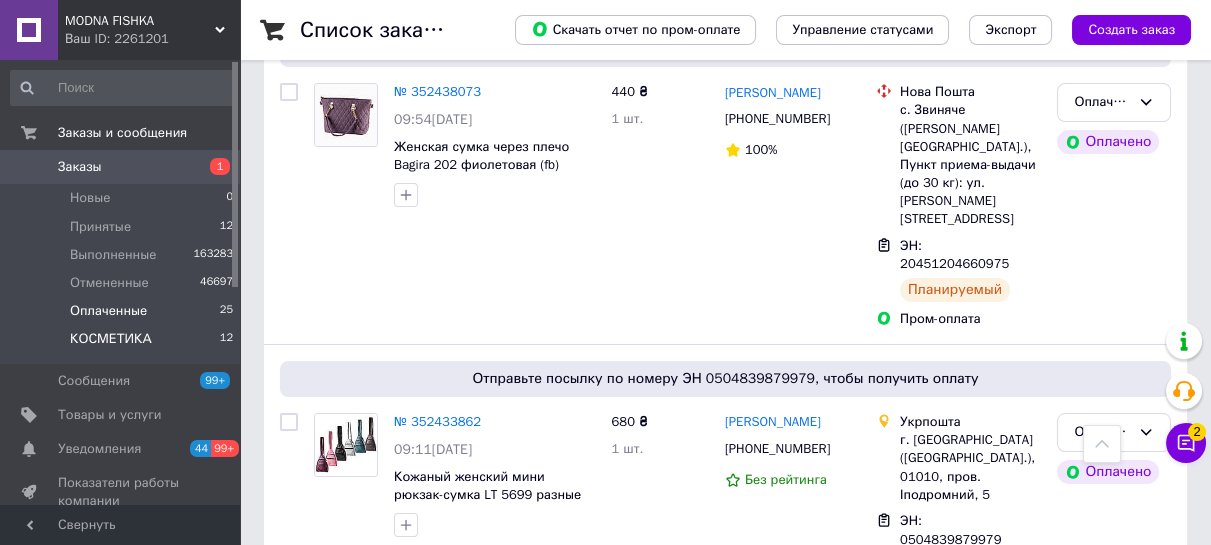 click on "КОСМЕТИКА" at bounding box center [111, 339] 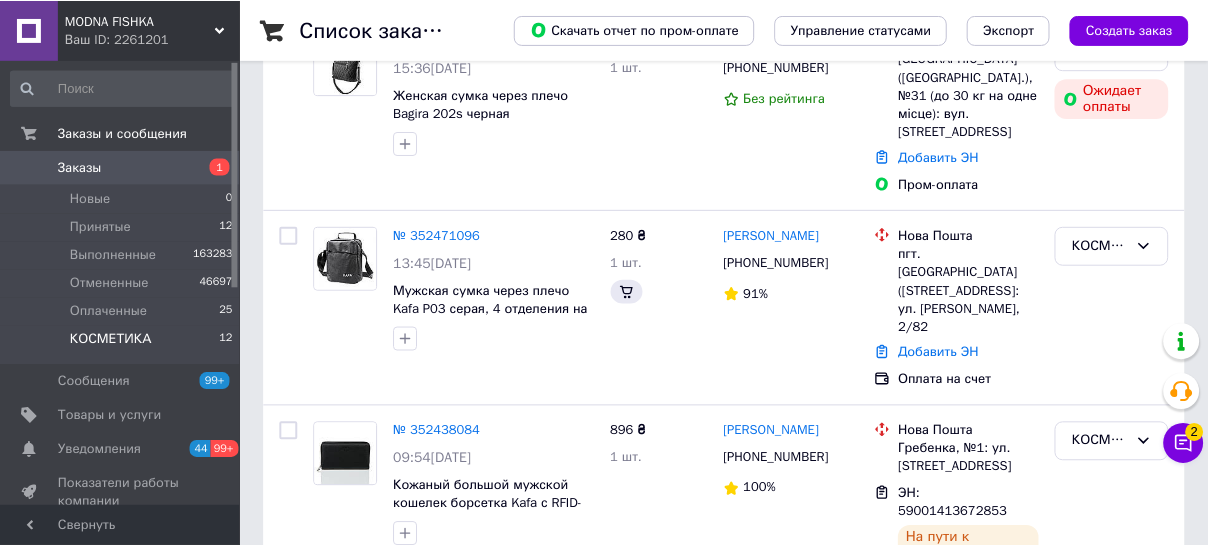 scroll, scrollTop: 0, scrollLeft: 0, axis: both 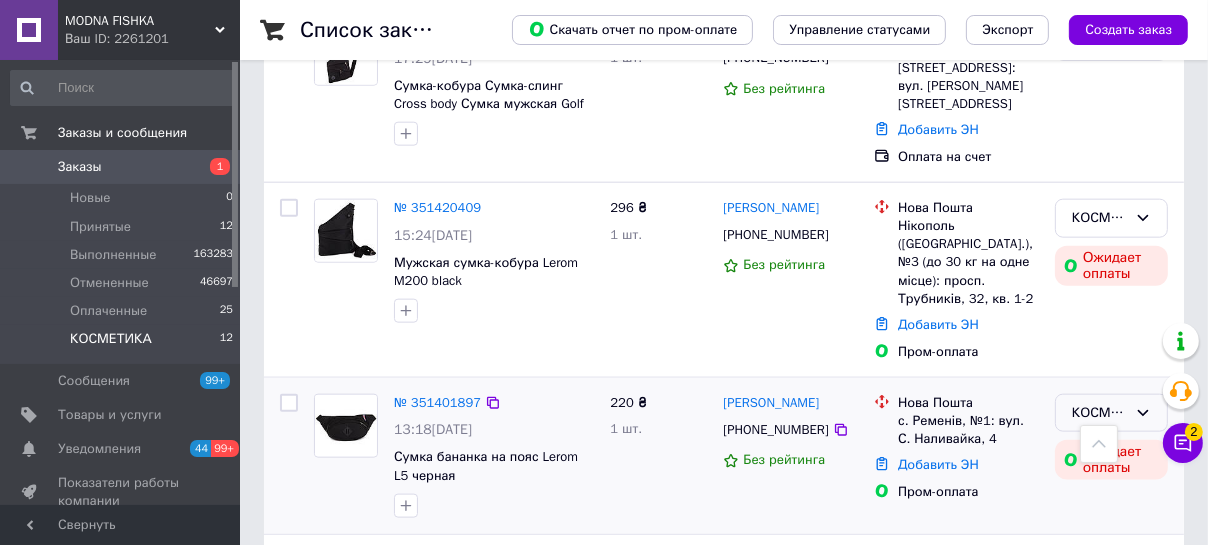click on "КОСМЕТИКА" at bounding box center [1099, 413] 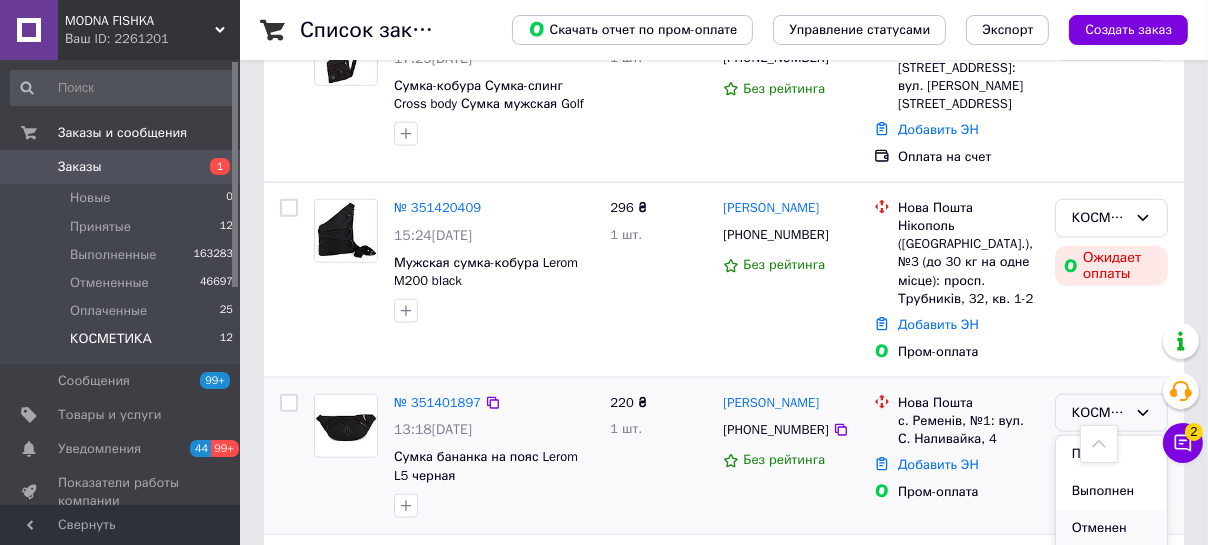 click on "Отменен" at bounding box center [1111, 528] 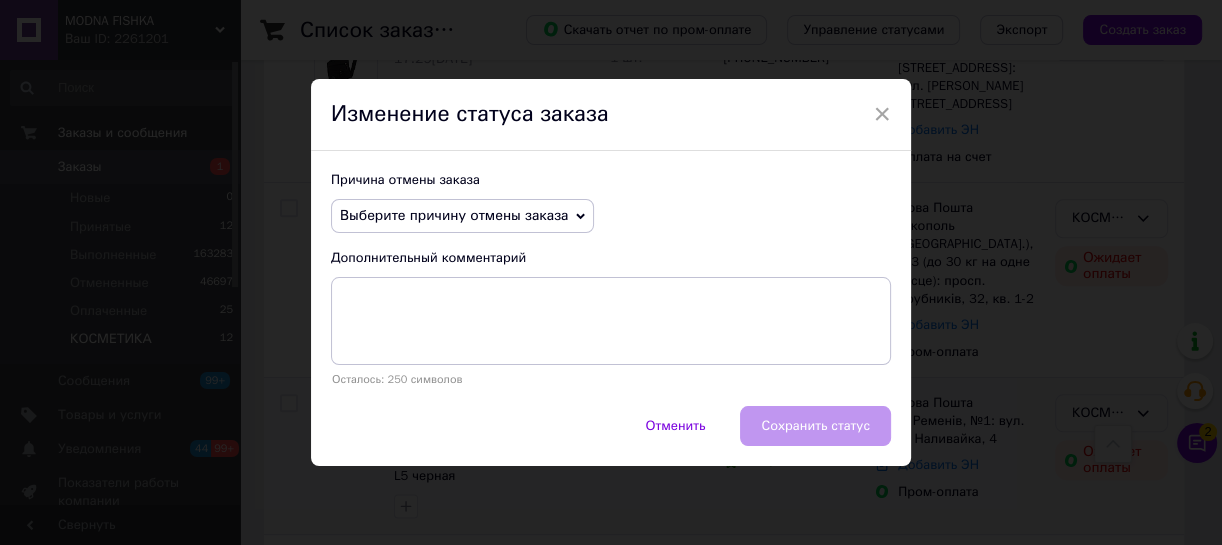 click on "Выберите причину отмены заказа" at bounding box center (454, 215) 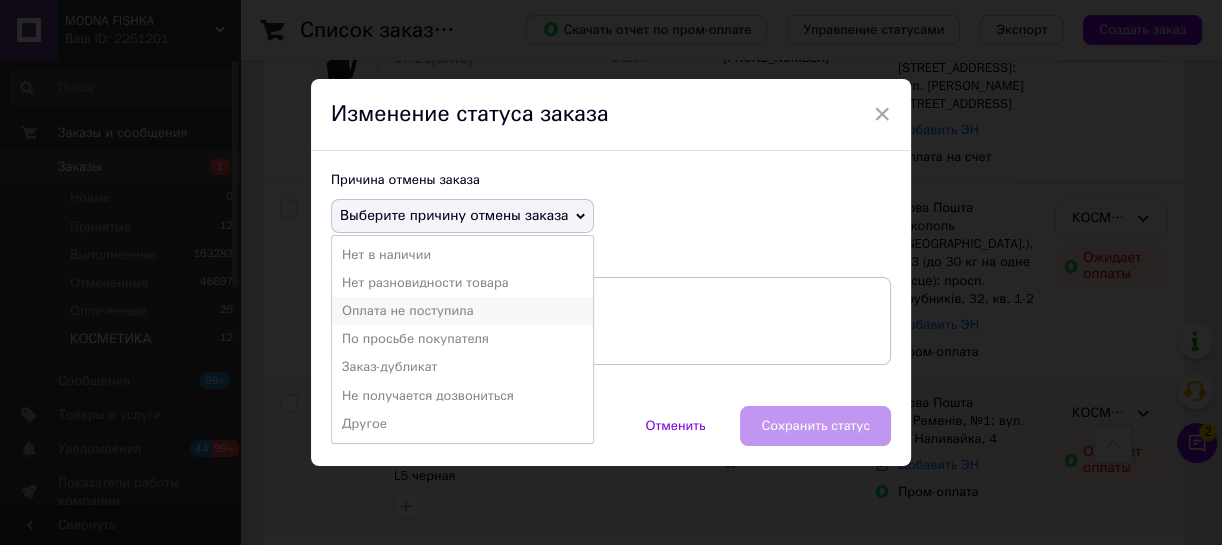 click on "Оплата не поступила" at bounding box center [462, 311] 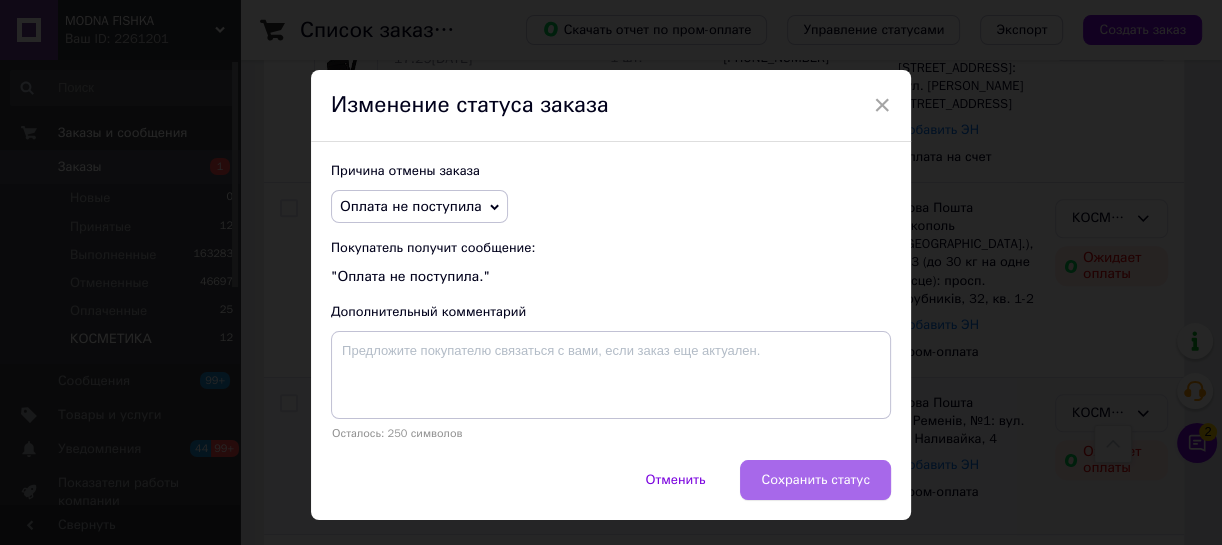 click on "Сохранить статус" at bounding box center (815, 480) 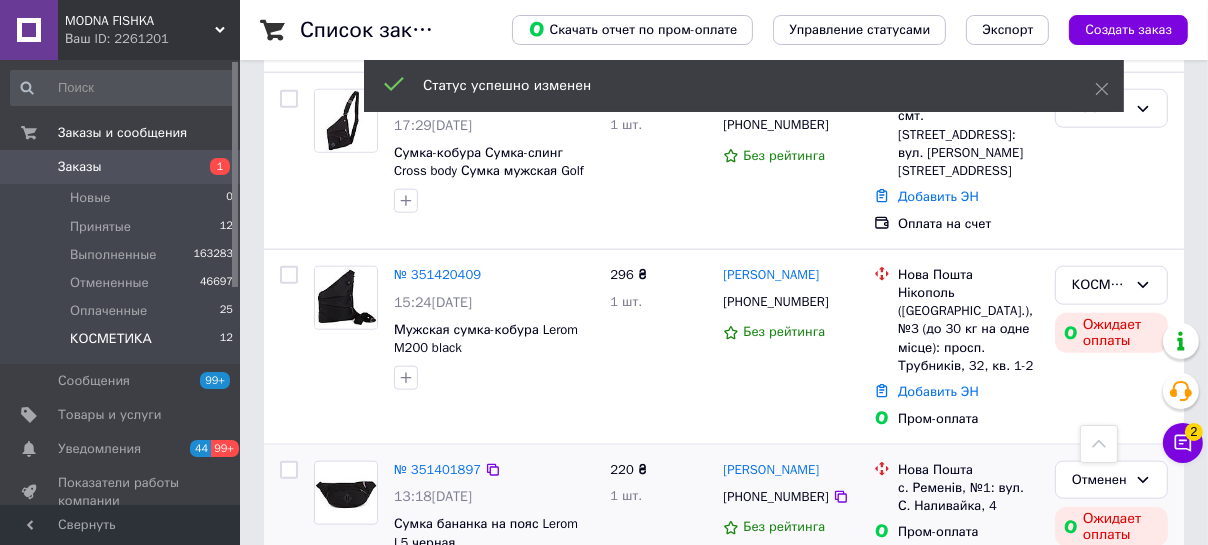 scroll, scrollTop: 1861, scrollLeft: 0, axis: vertical 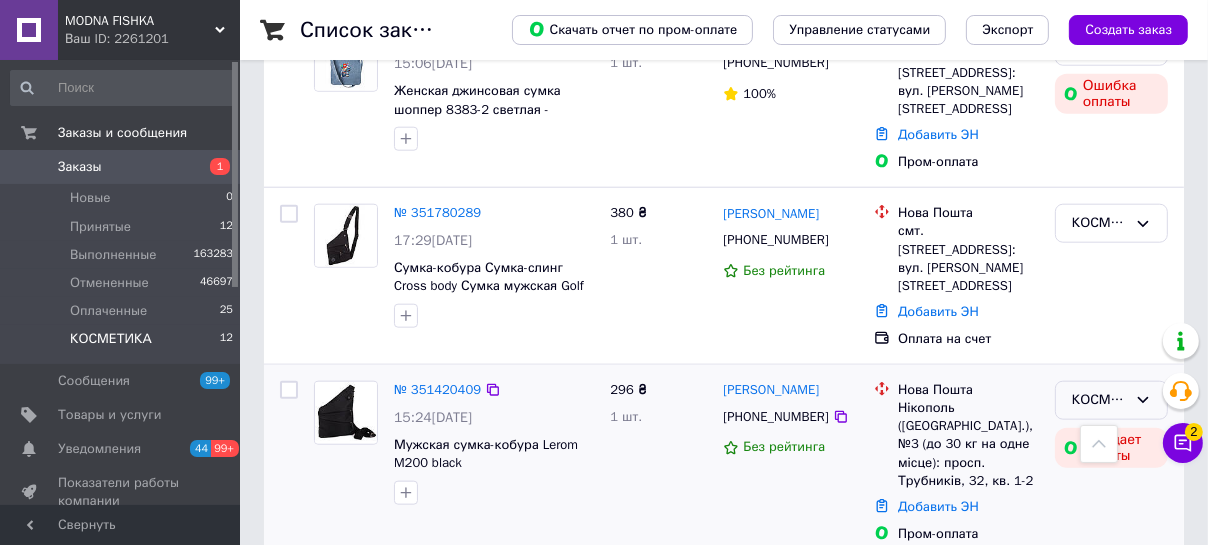 click on "КОСМЕТИКА" at bounding box center [1099, 400] 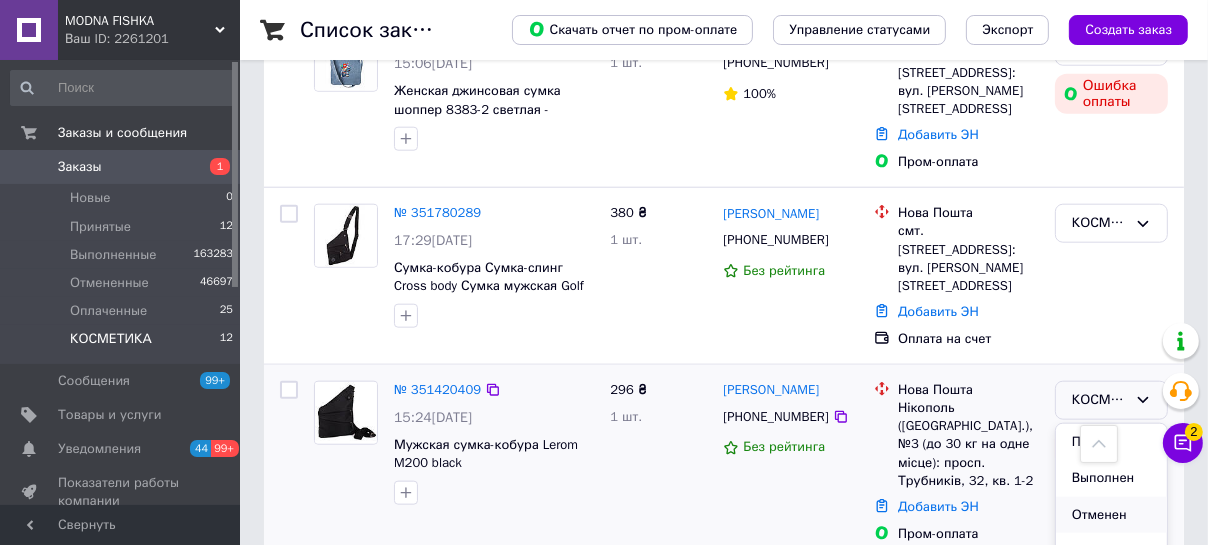 click on "Отменен" at bounding box center [1111, 515] 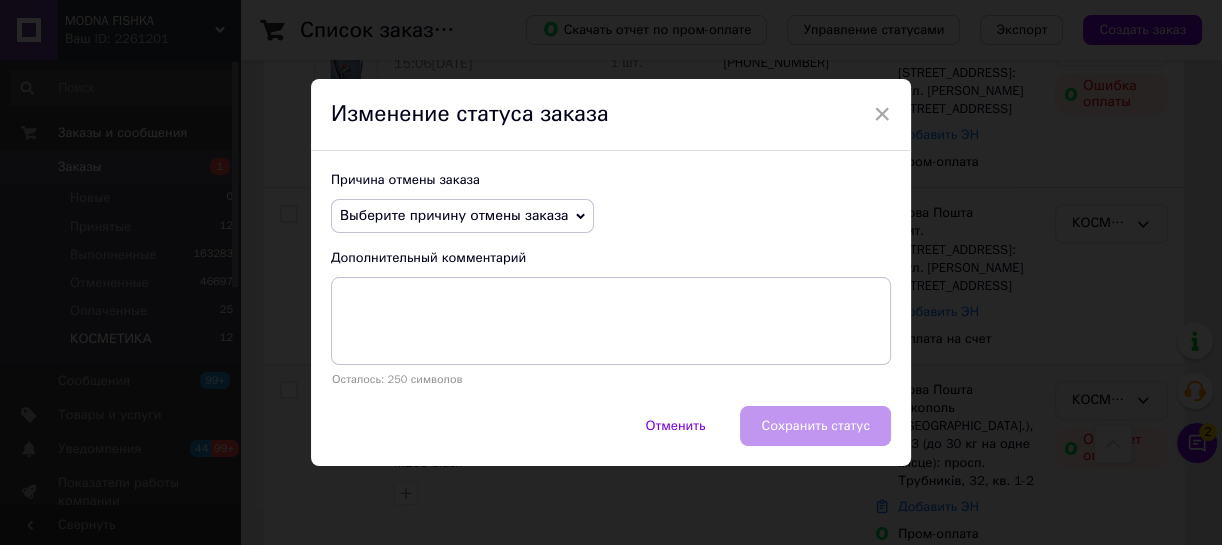 click on "Выберите причину отмены заказа" at bounding box center (462, 216) 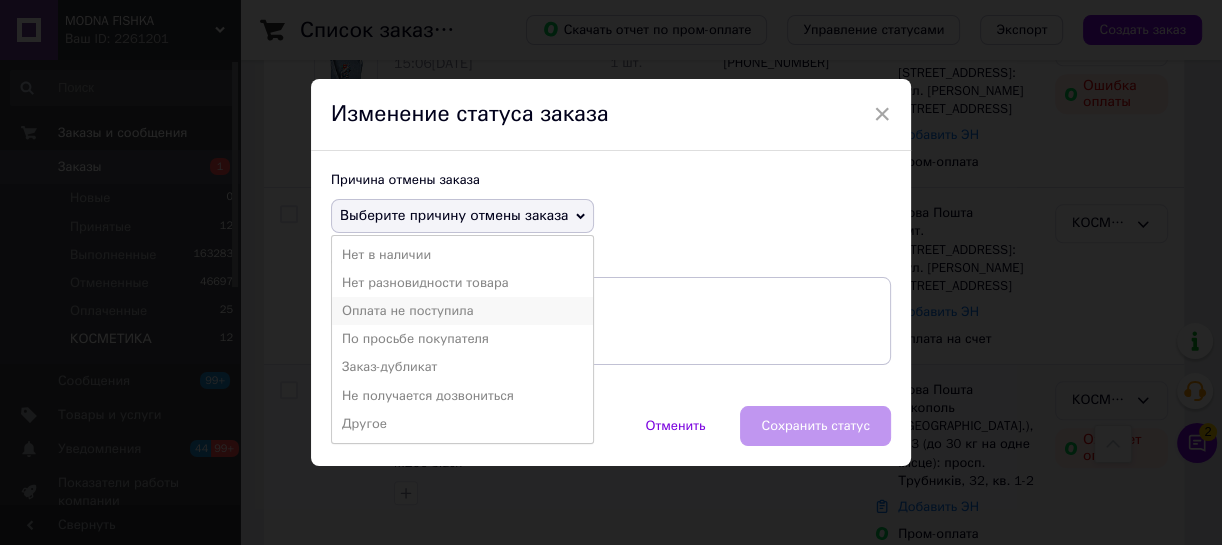 click on "Оплата не поступила" at bounding box center [462, 311] 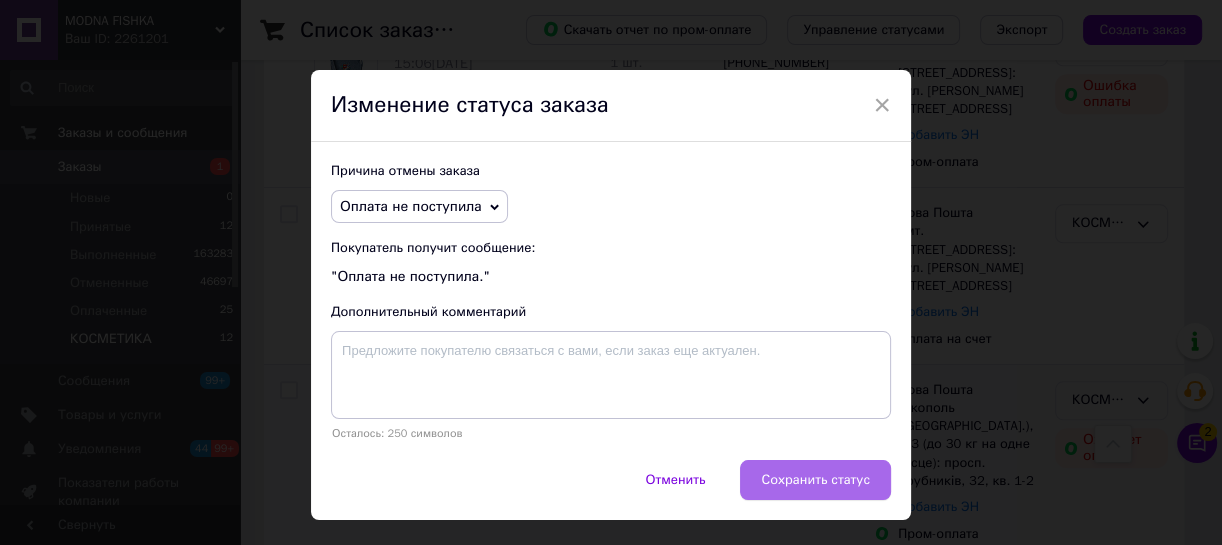 click on "Сохранить статус" at bounding box center [815, 480] 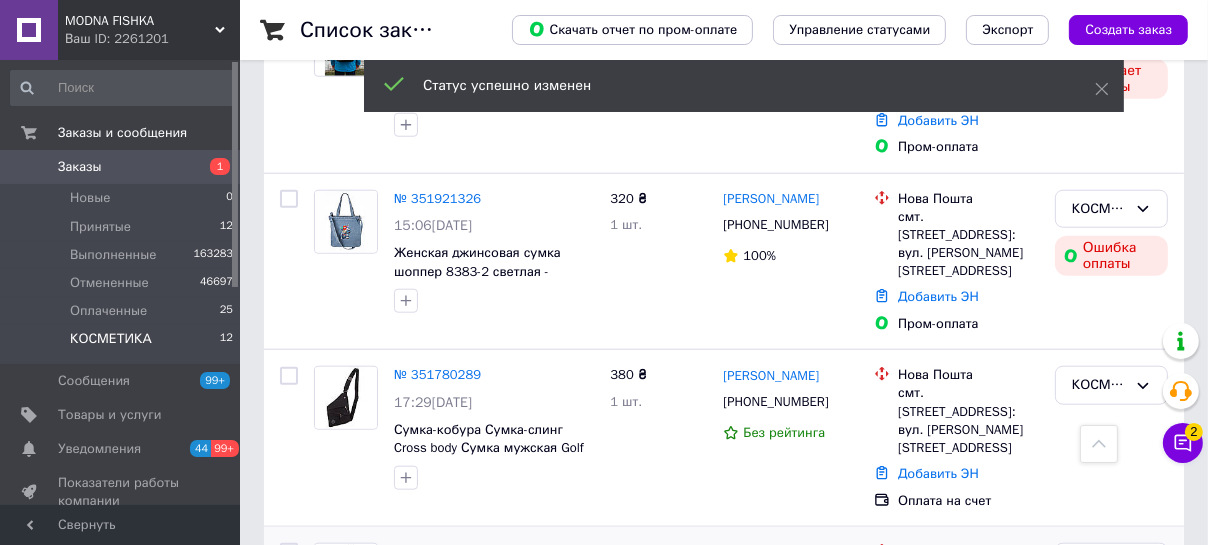 scroll, scrollTop: 1680, scrollLeft: 0, axis: vertical 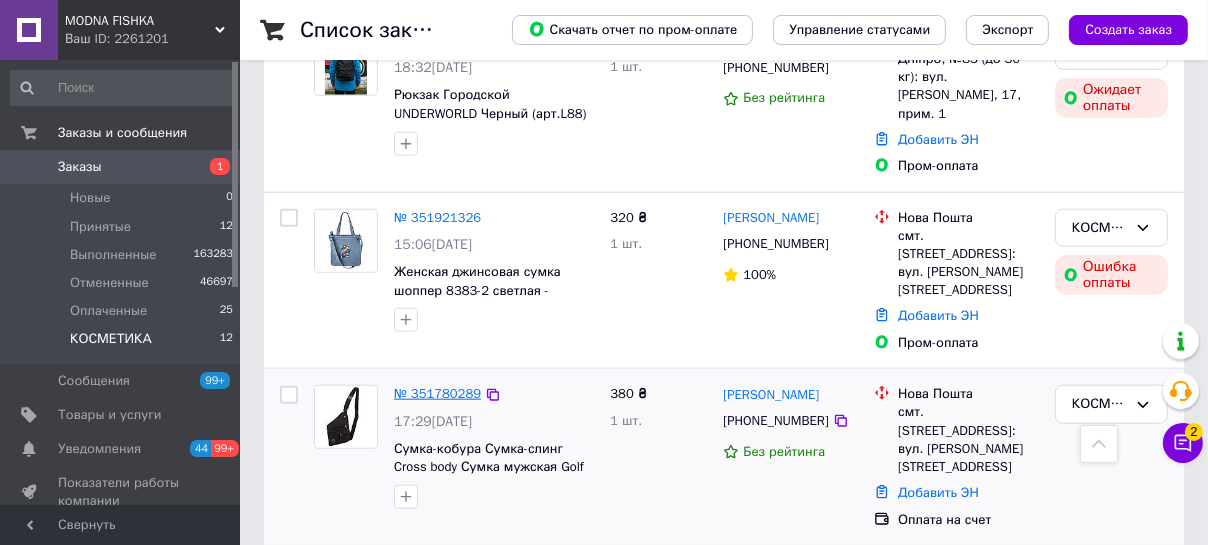 click on "№ 351780289" at bounding box center (437, 393) 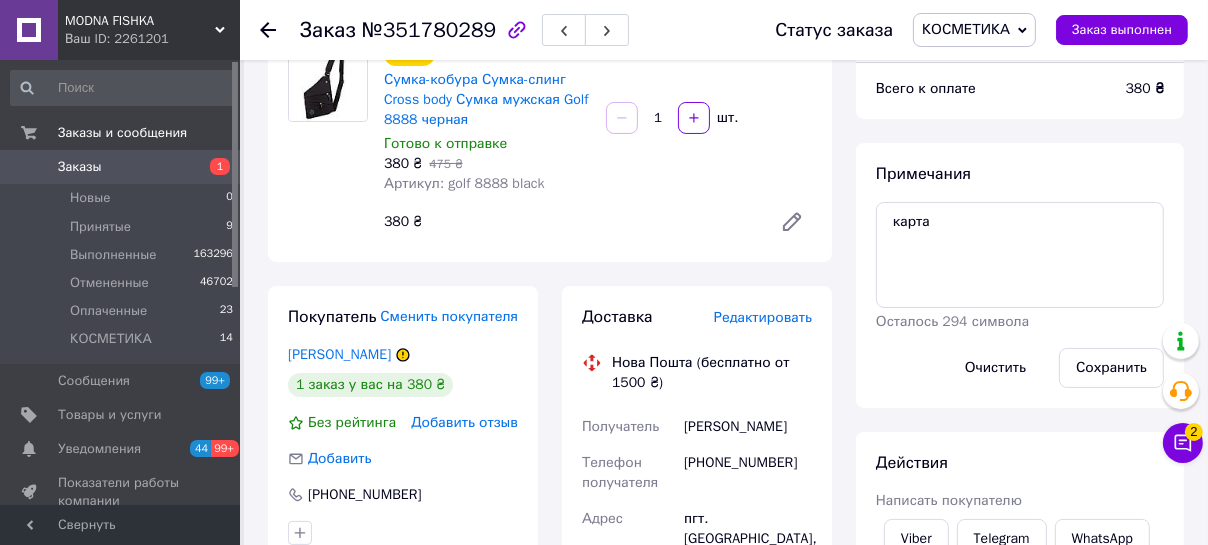 scroll, scrollTop: 188, scrollLeft: 0, axis: vertical 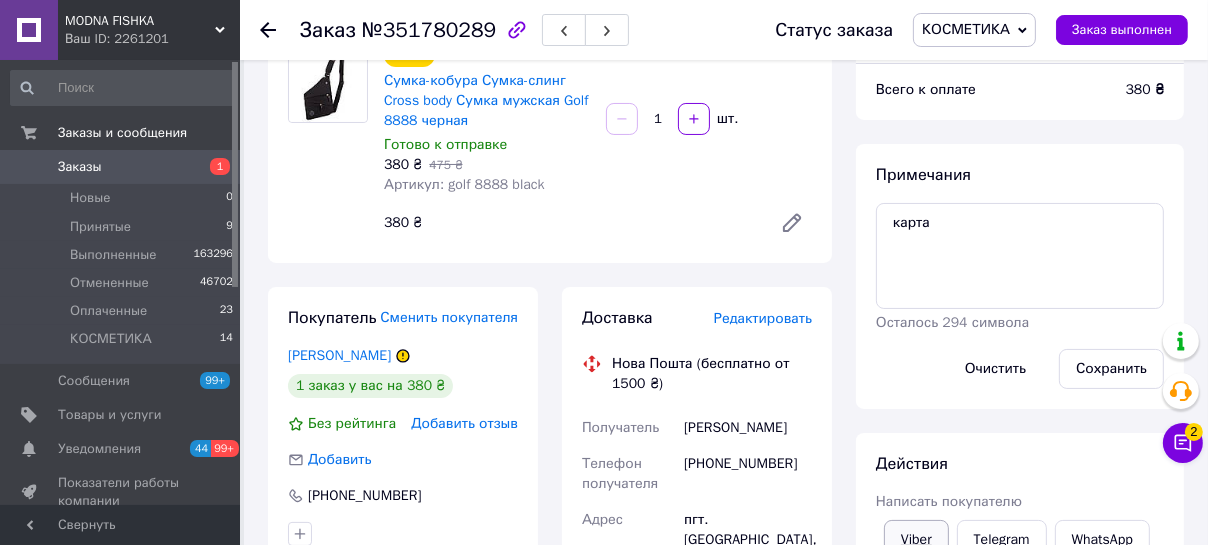 click on "Viber" at bounding box center [916, 540] 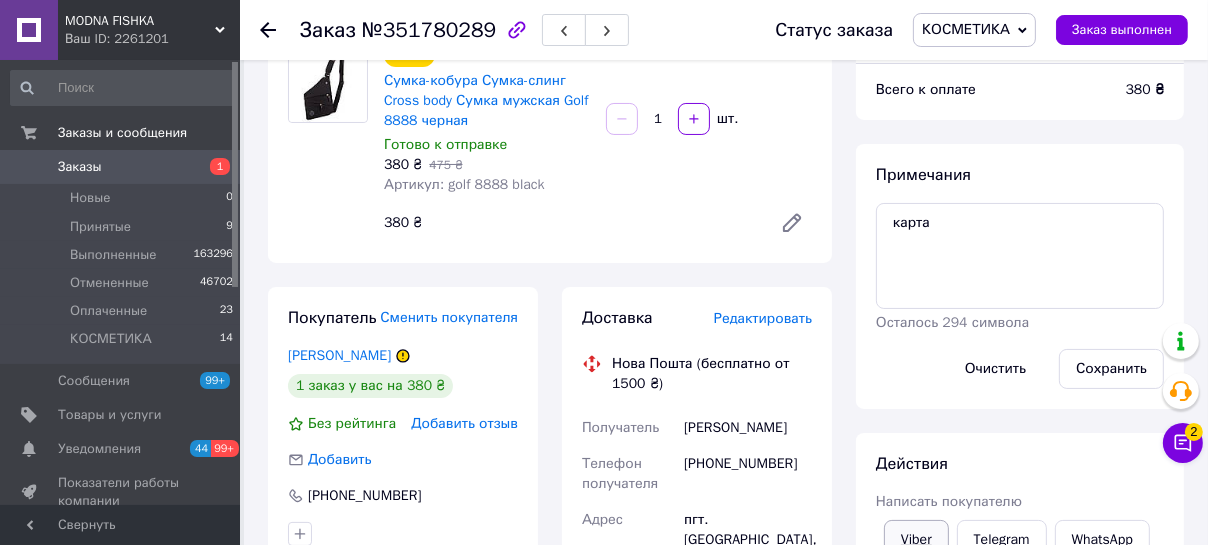 click on "Viber" at bounding box center (916, 540) 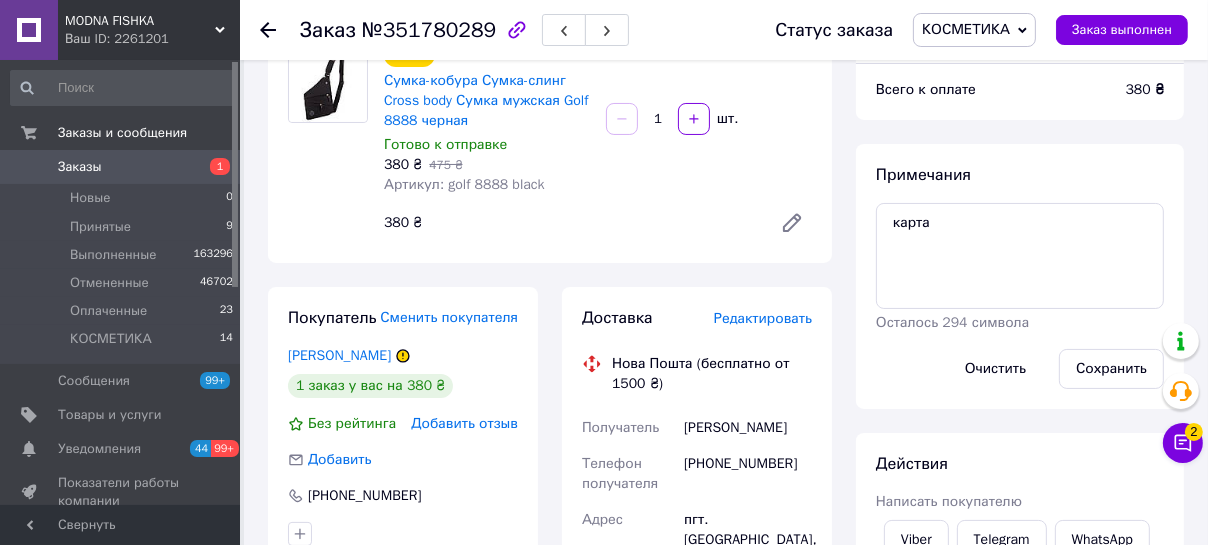 click on "КОСМЕТИКА" at bounding box center (966, 29) 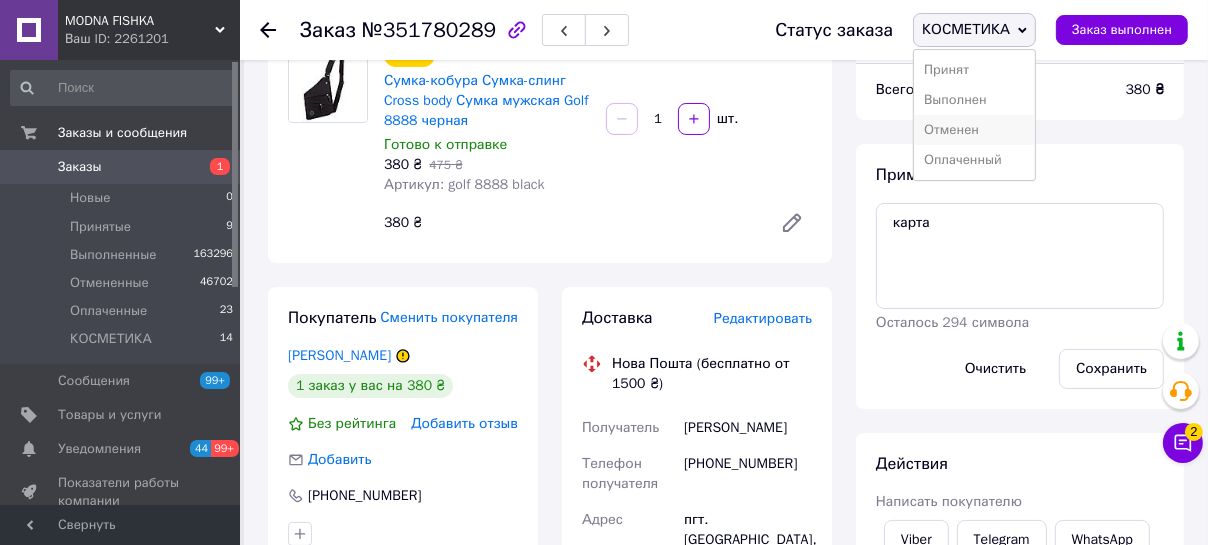click on "Отменен" at bounding box center [974, 130] 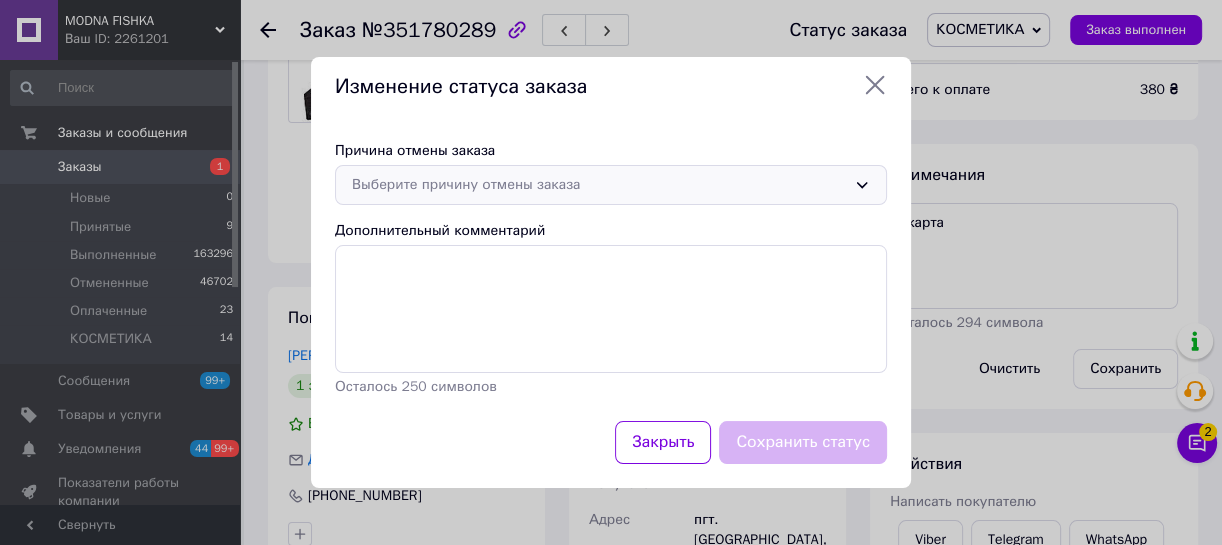 click on "Выберите причину отмены заказа" at bounding box center (599, 185) 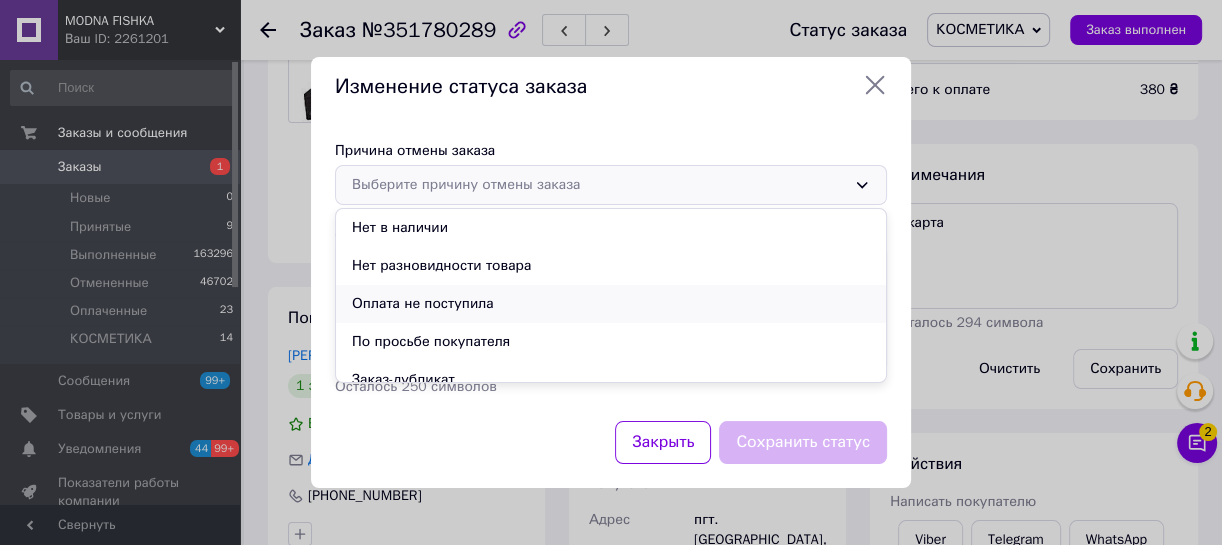 click on "Оплата не поступила" at bounding box center [611, 304] 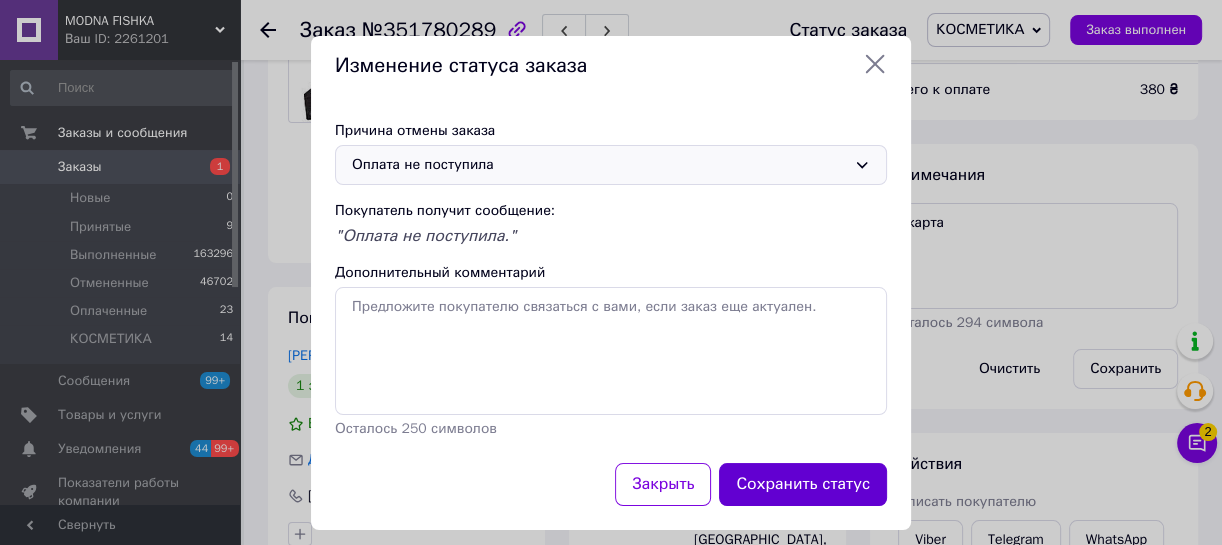 click on "Сохранить статус" at bounding box center (803, 484) 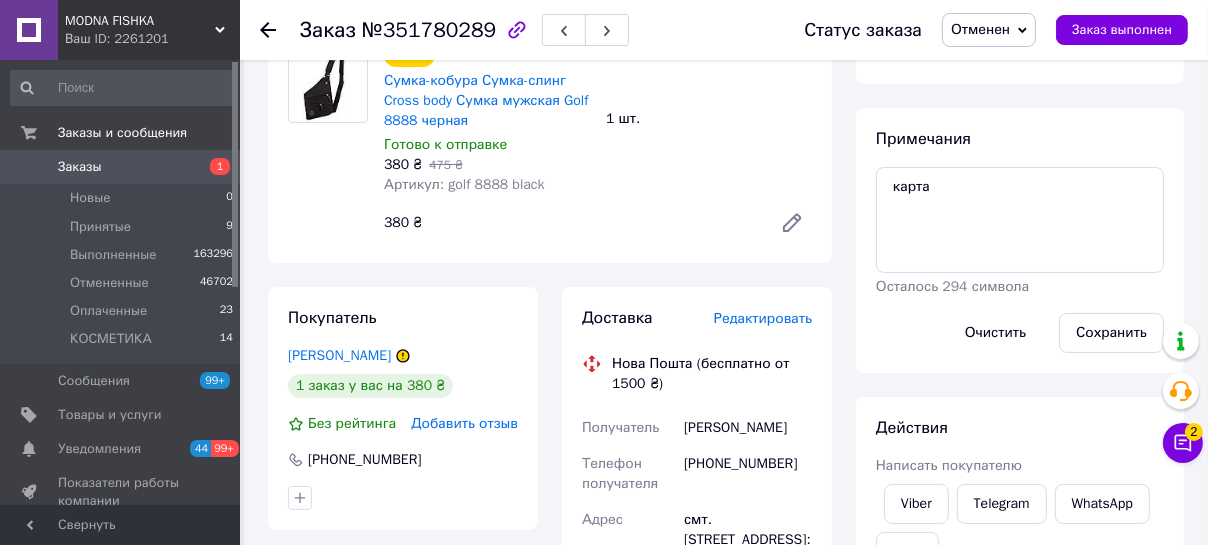 click 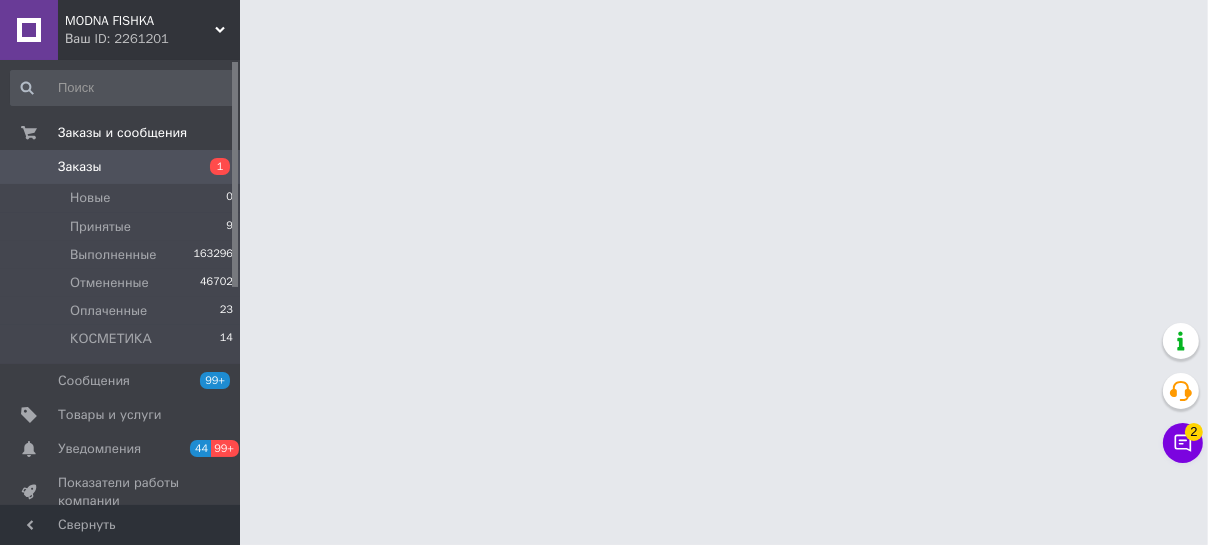 scroll, scrollTop: 0, scrollLeft: 0, axis: both 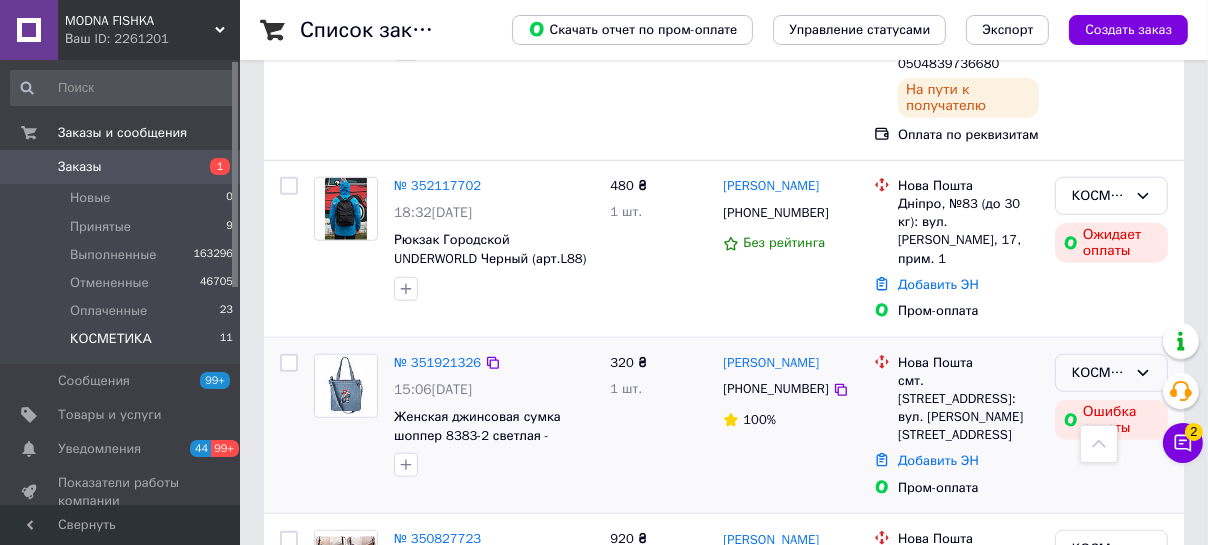click on "КОСМЕТИКА" at bounding box center [1099, 373] 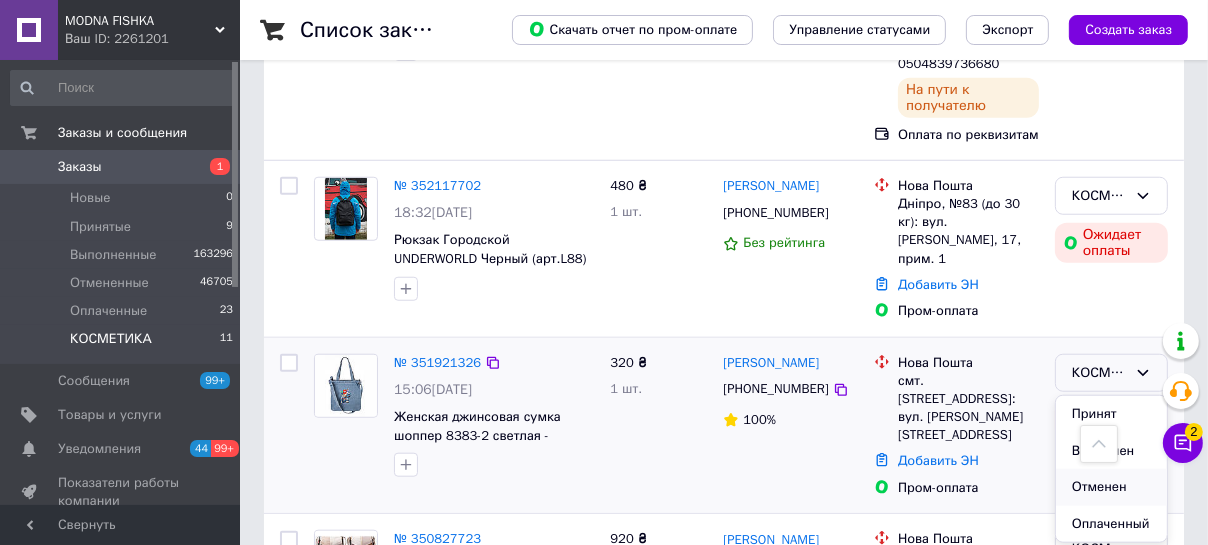 click on "Отменен" at bounding box center [1111, 487] 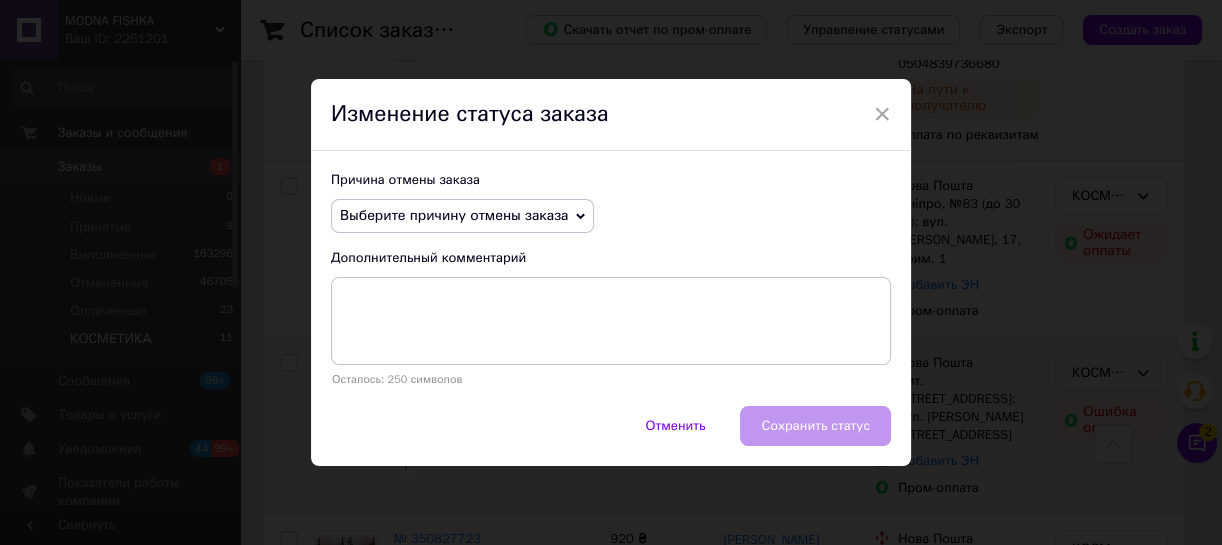 click on "Выберите причину отмены заказа" at bounding box center (454, 215) 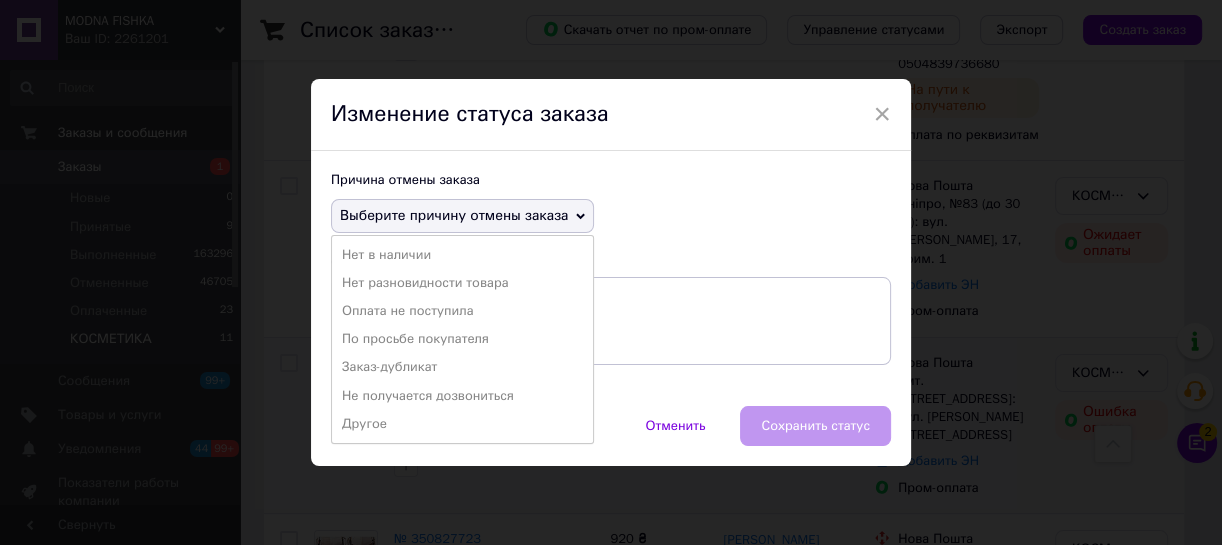 drag, startPoint x: 382, startPoint y: 310, endPoint x: 409, endPoint y: 319, distance: 28.460499 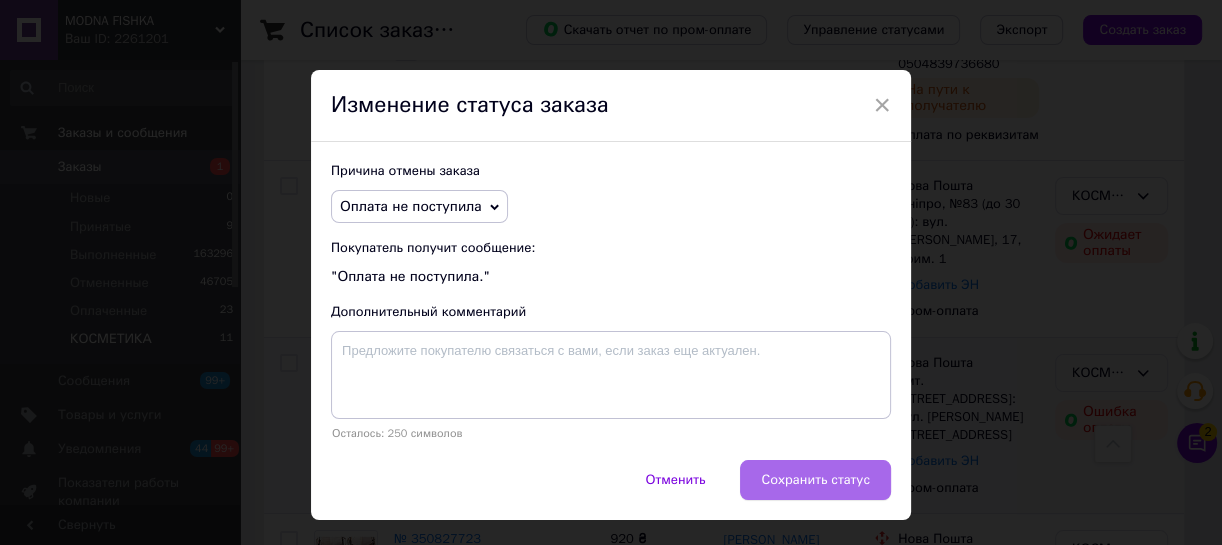 click on "Сохранить статус" at bounding box center [815, 480] 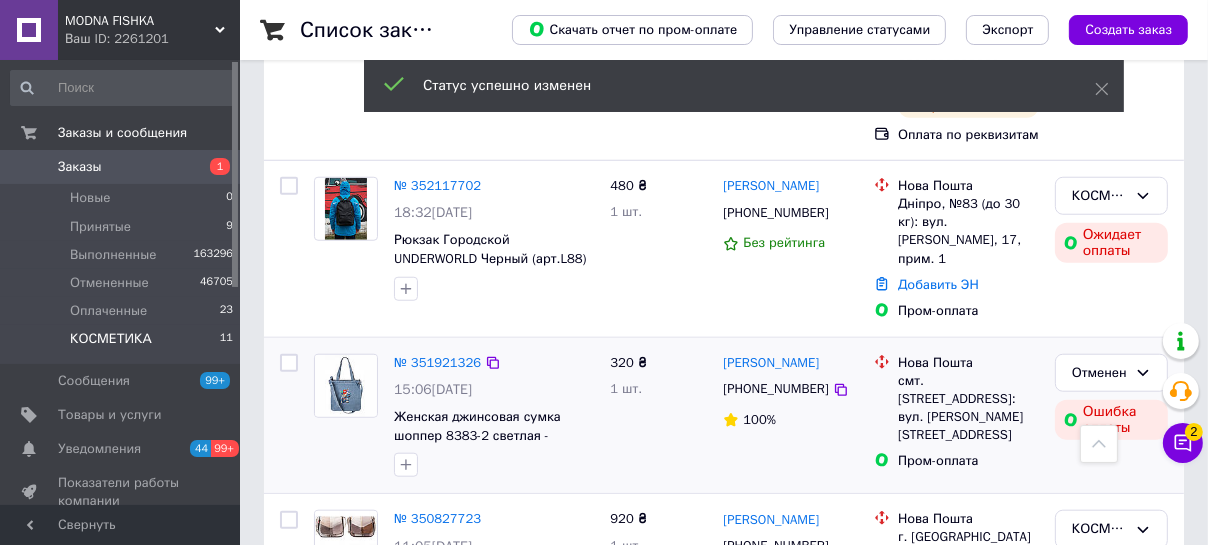 scroll, scrollTop: 1353, scrollLeft: 0, axis: vertical 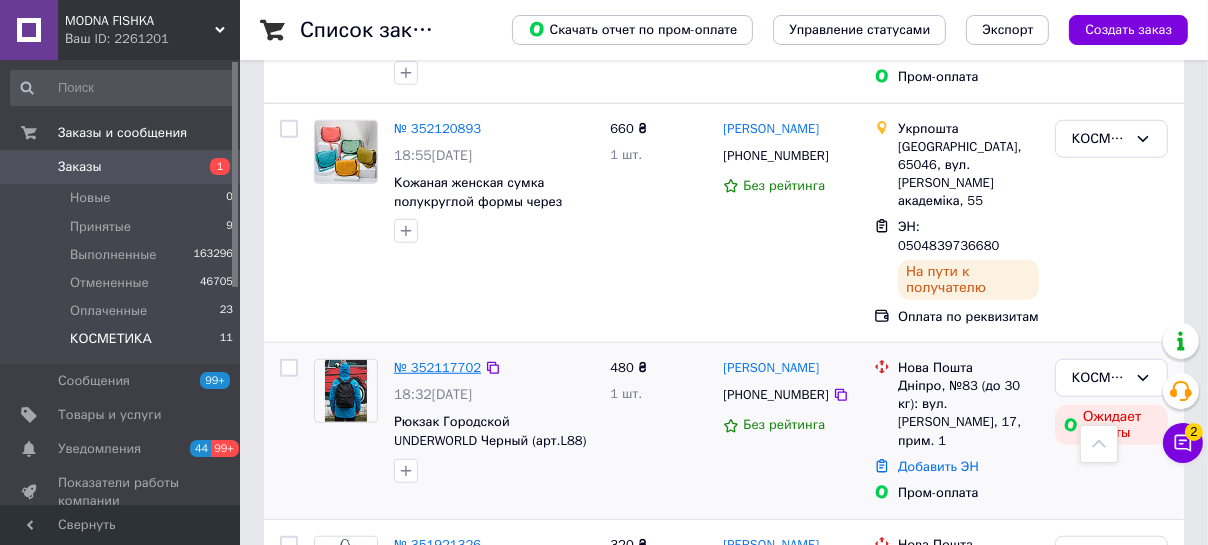 click on "№ 352117702" at bounding box center [437, 367] 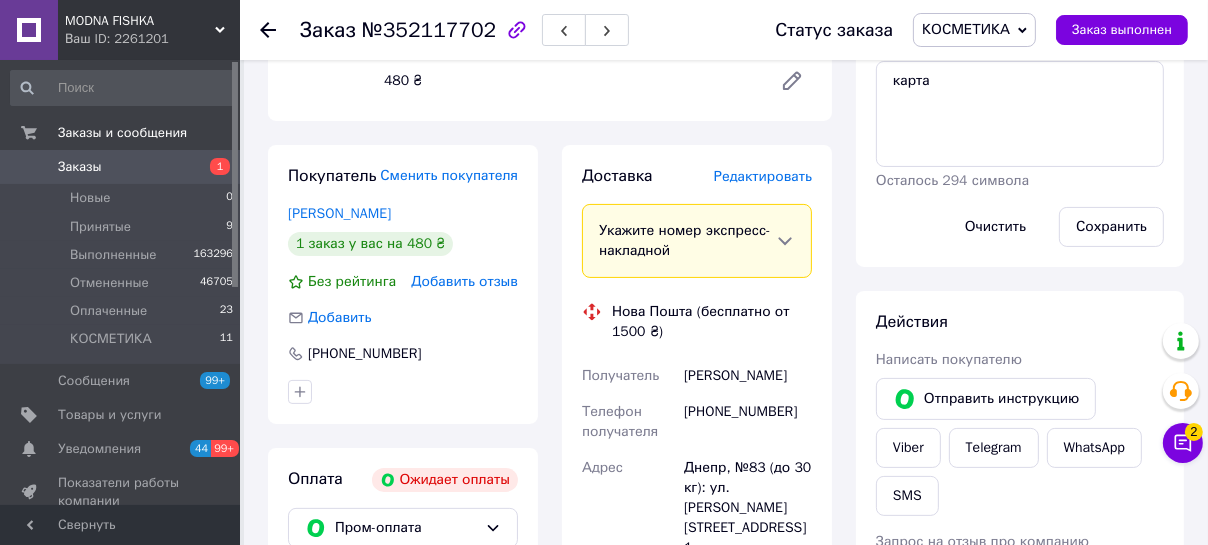 scroll, scrollTop: 297, scrollLeft: 0, axis: vertical 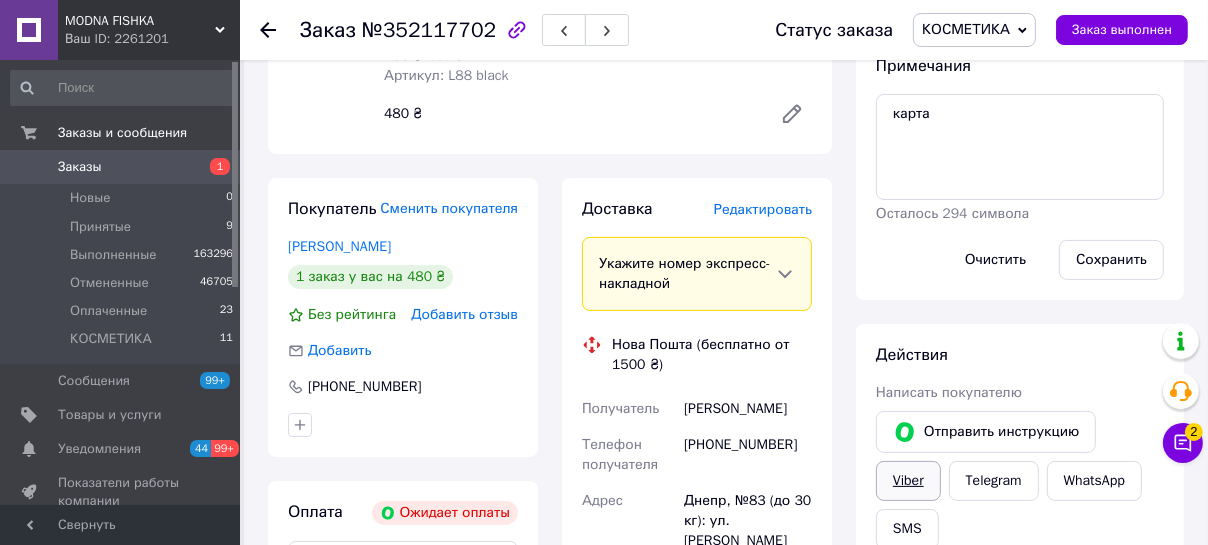 click on "Viber" at bounding box center (908, 481) 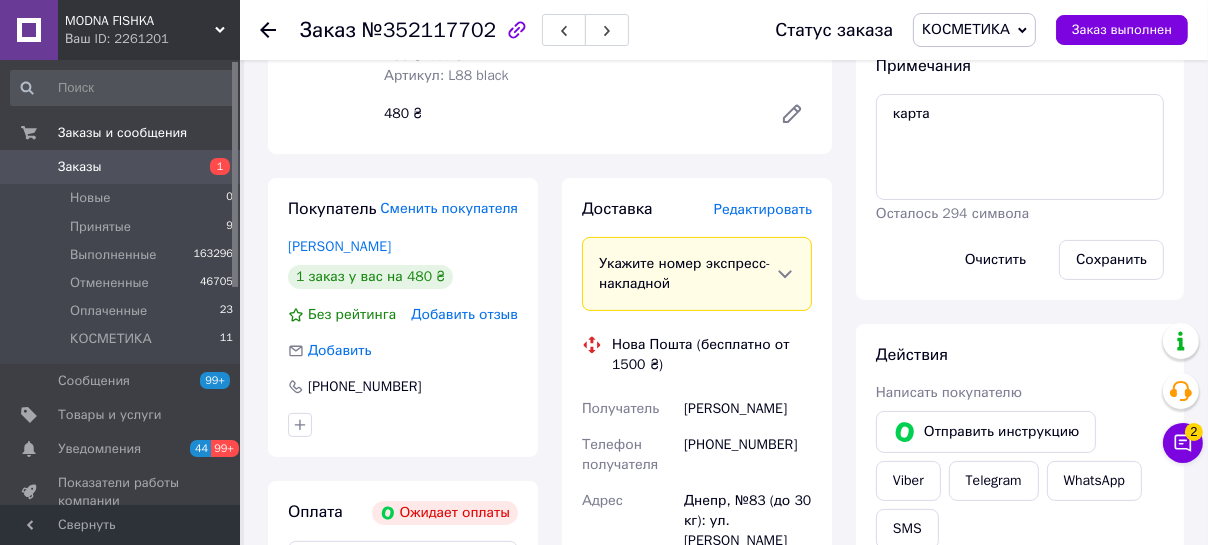 click on "КОСМЕТИКА" at bounding box center [966, 29] 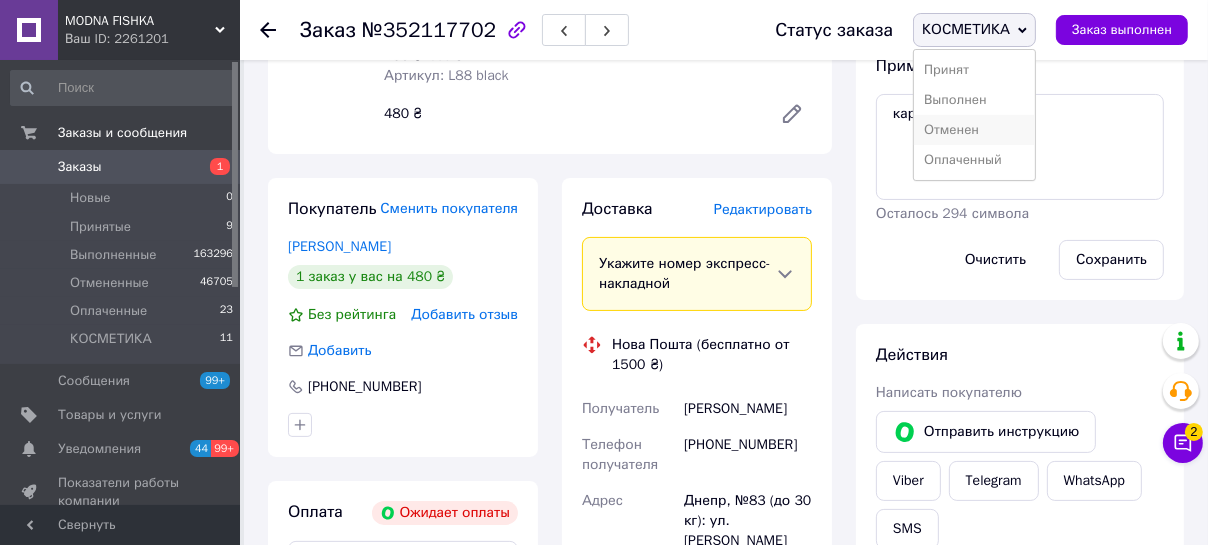 click on "Отменен" at bounding box center (974, 130) 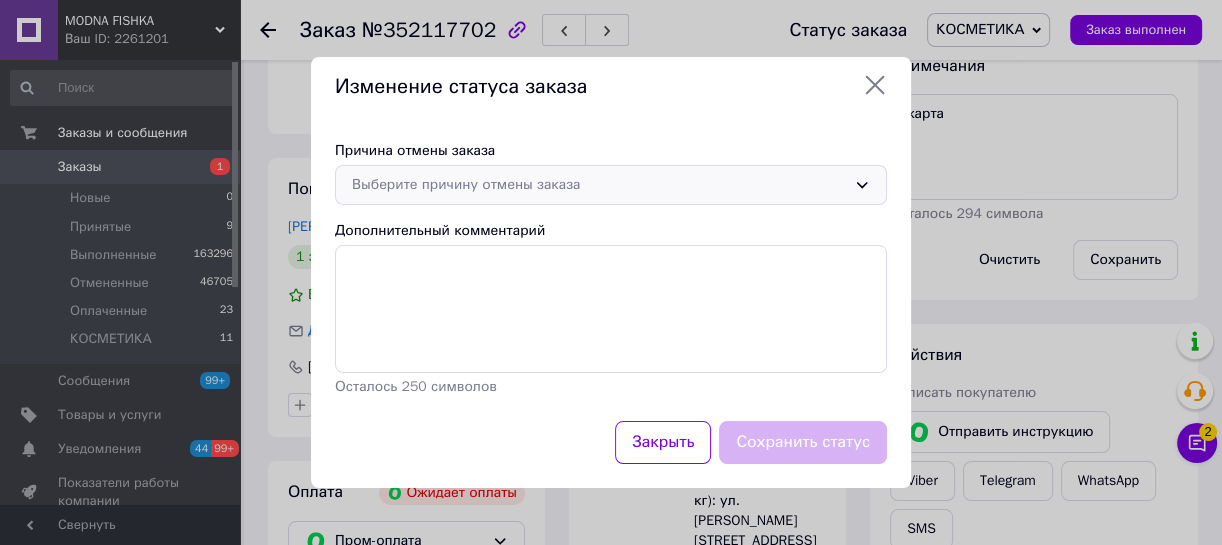 click on "Выберите причину отмены заказа" at bounding box center (599, 185) 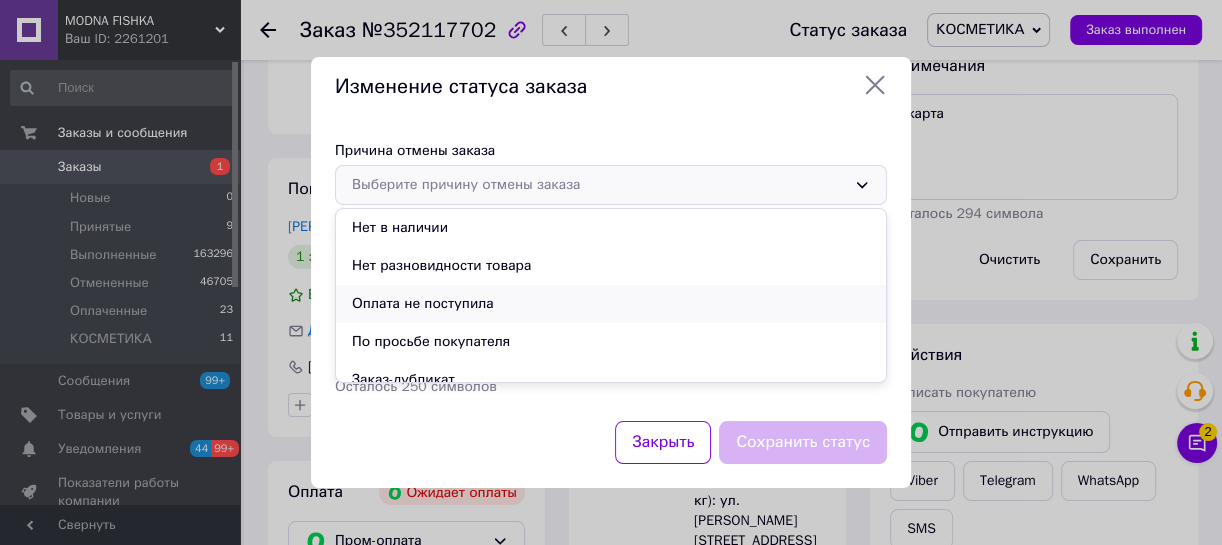 drag, startPoint x: 431, startPoint y: 303, endPoint x: 519, endPoint y: 351, distance: 100.239716 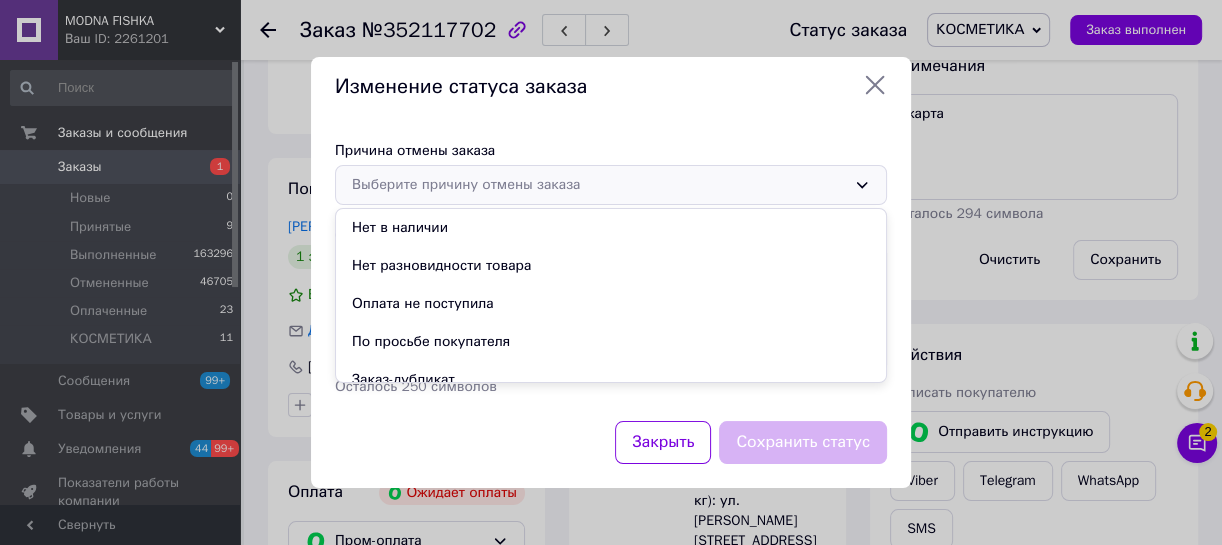 click on "Оплата не поступила" at bounding box center (611, 304) 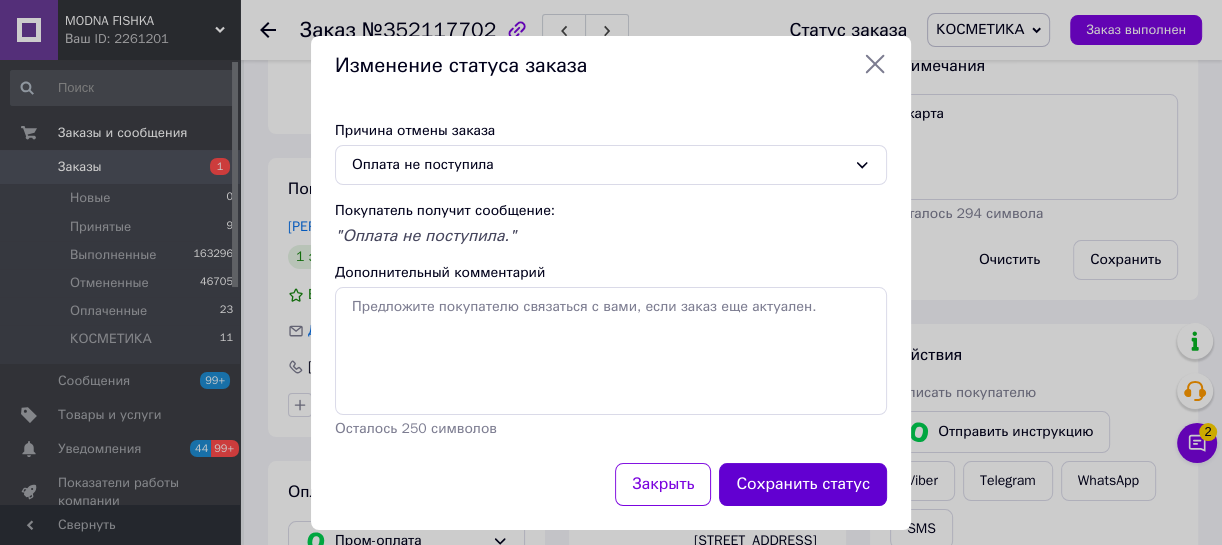 click on "Сохранить статус" at bounding box center (803, 484) 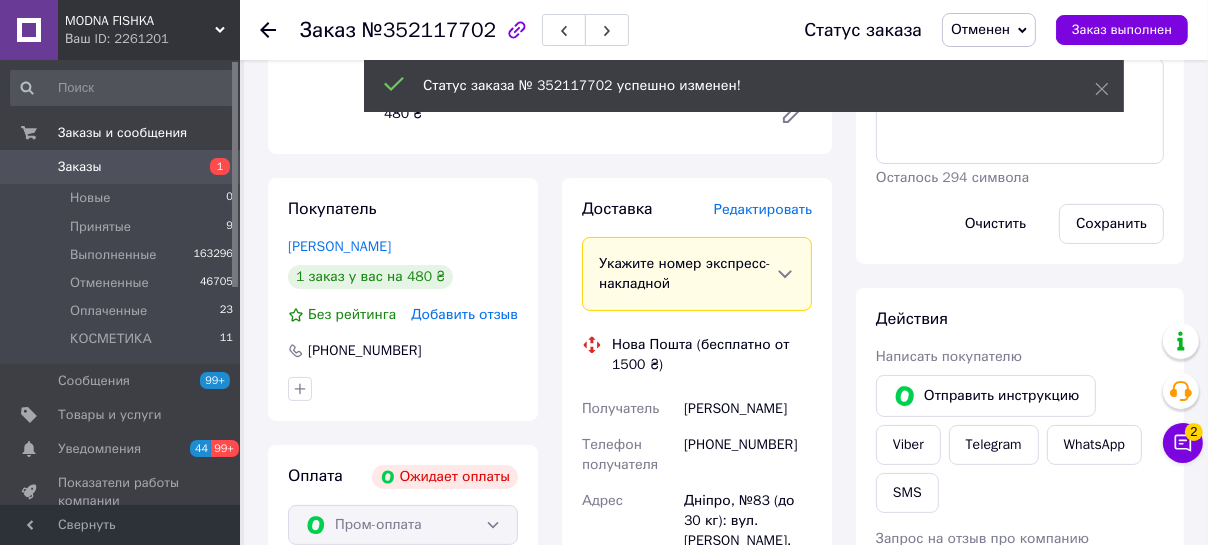 click 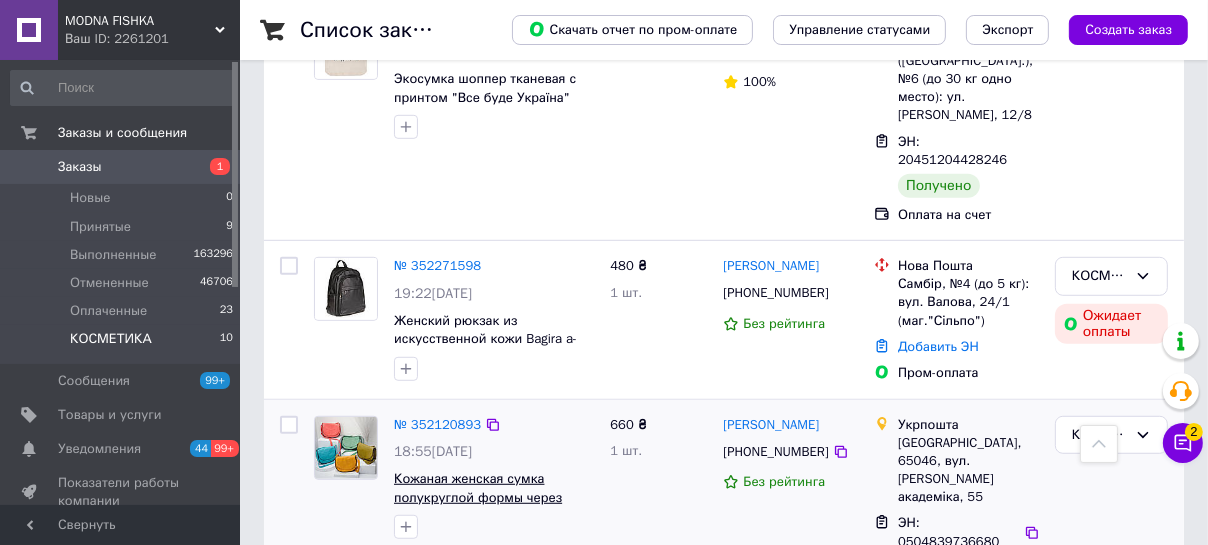 scroll, scrollTop: 1011, scrollLeft: 0, axis: vertical 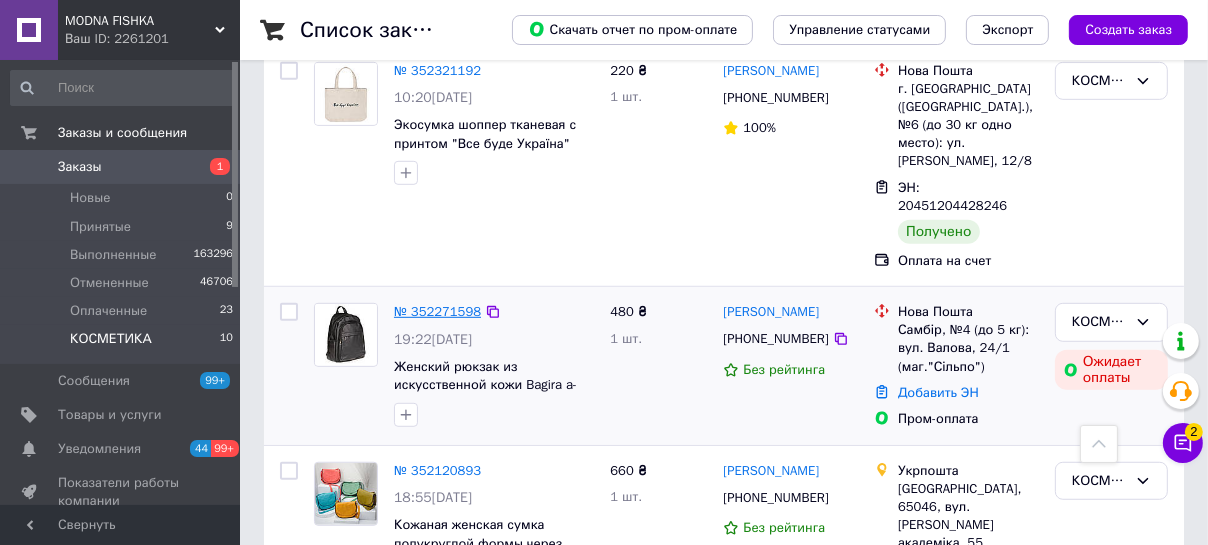click on "№ 352271598" at bounding box center (437, 311) 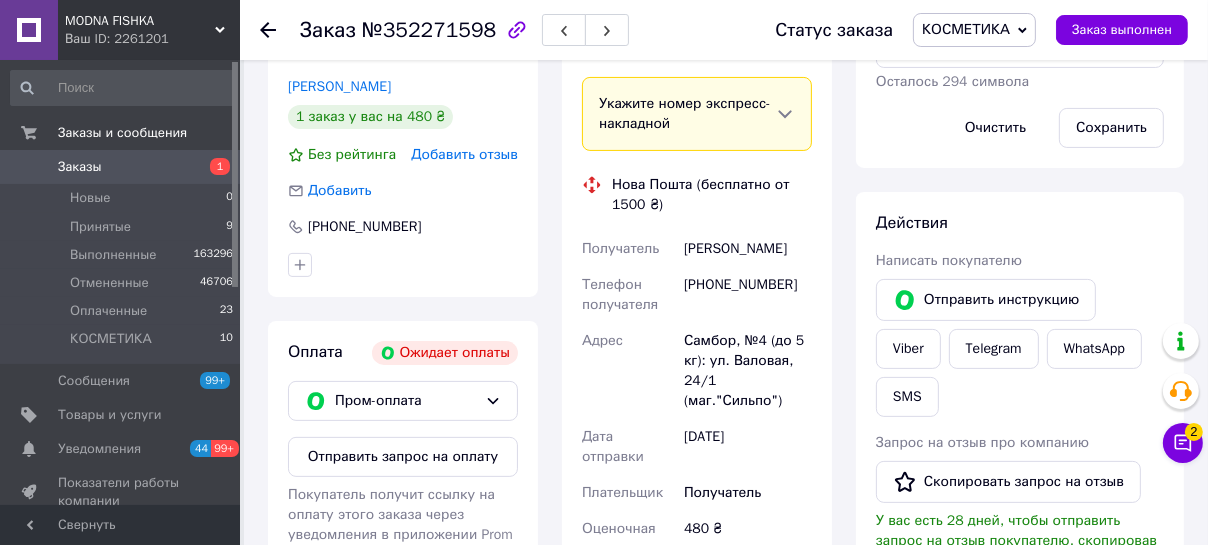 scroll, scrollTop: 431, scrollLeft: 0, axis: vertical 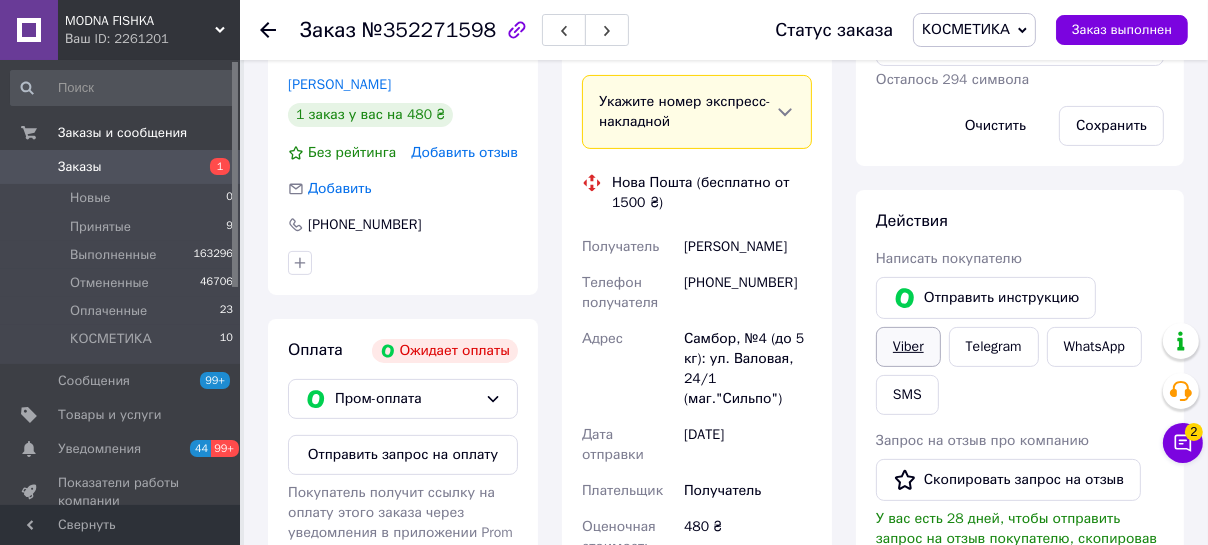 click on "Viber" at bounding box center (908, 347) 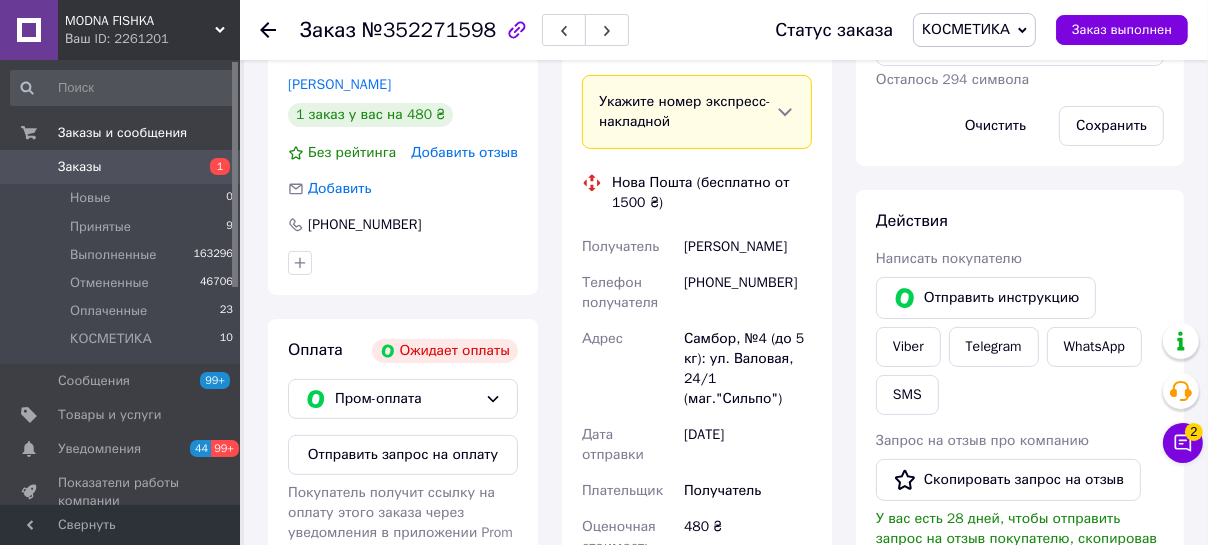 click on "КОСМЕТИКА" at bounding box center (966, 29) 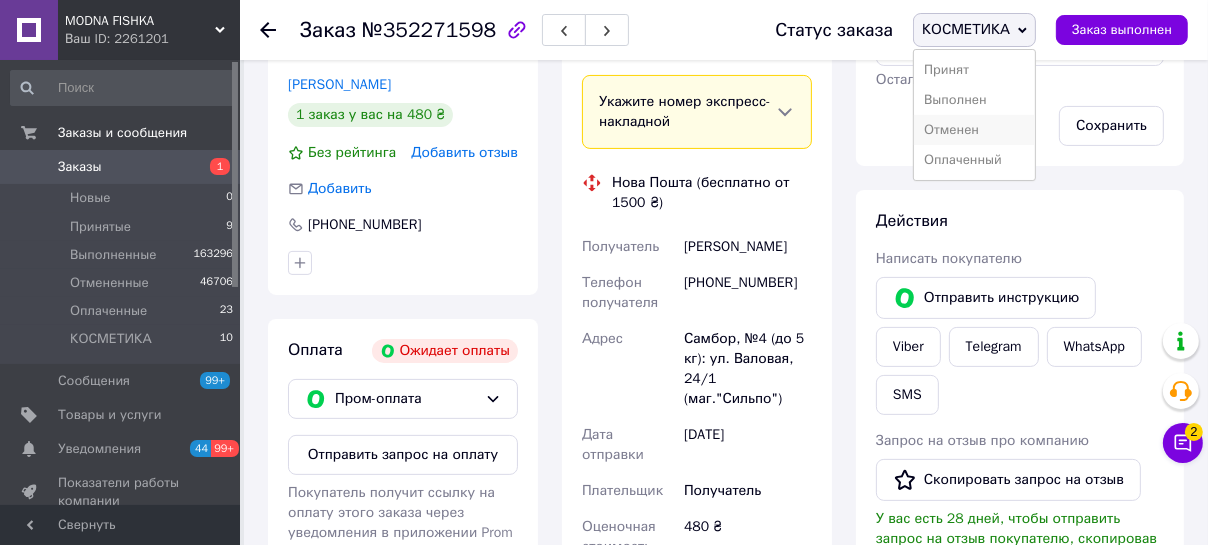 click on "Отменен" at bounding box center [974, 130] 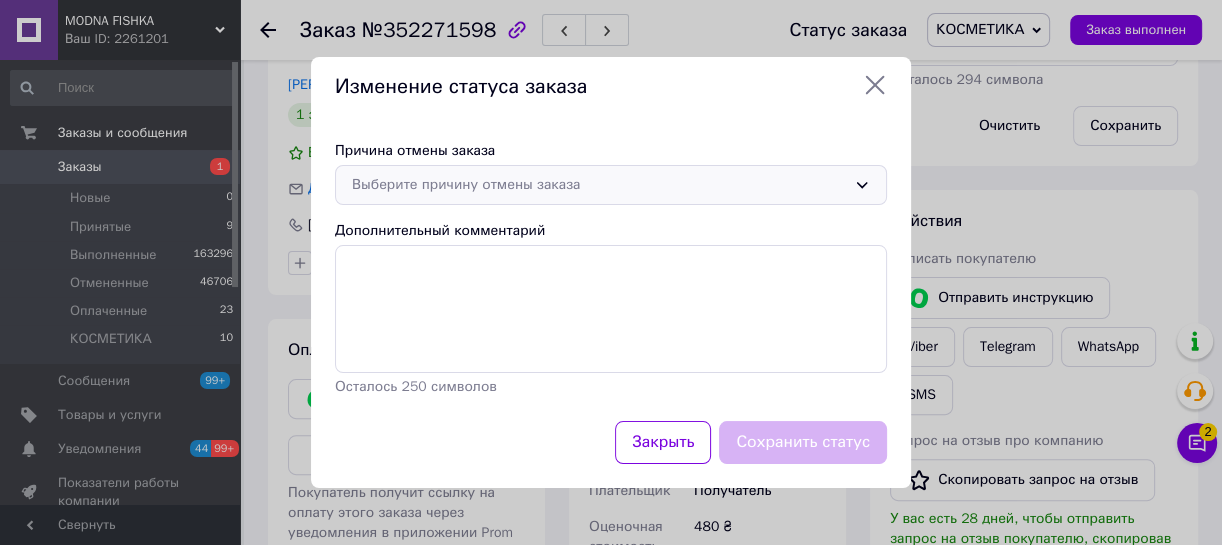 click on "Выберите причину отмены заказа" at bounding box center [599, 185] 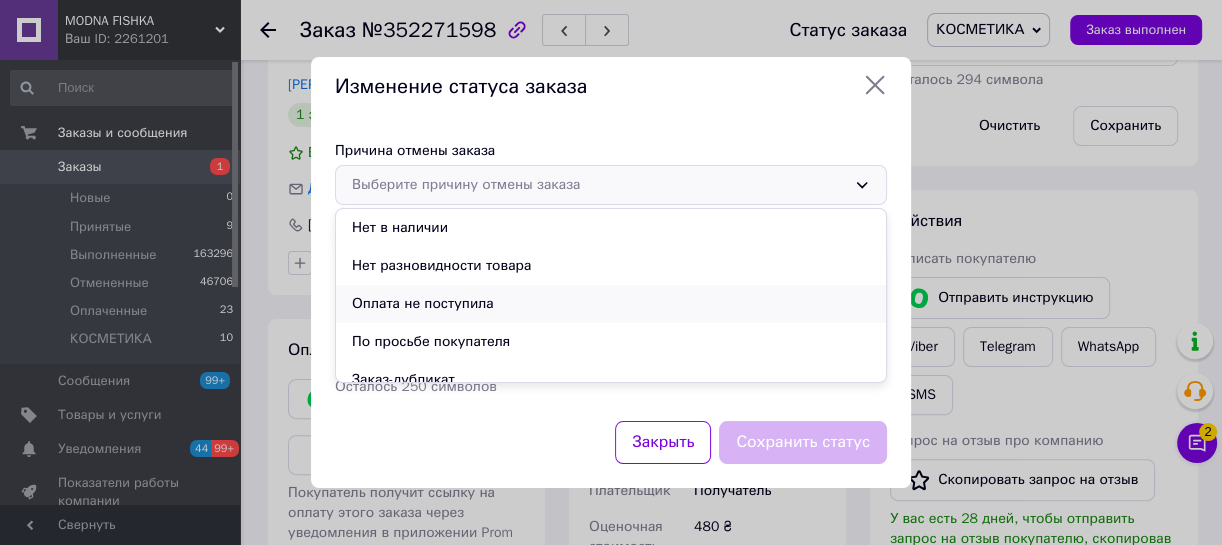 click on "Оплата не поступила" at bounding box center (611, 304) 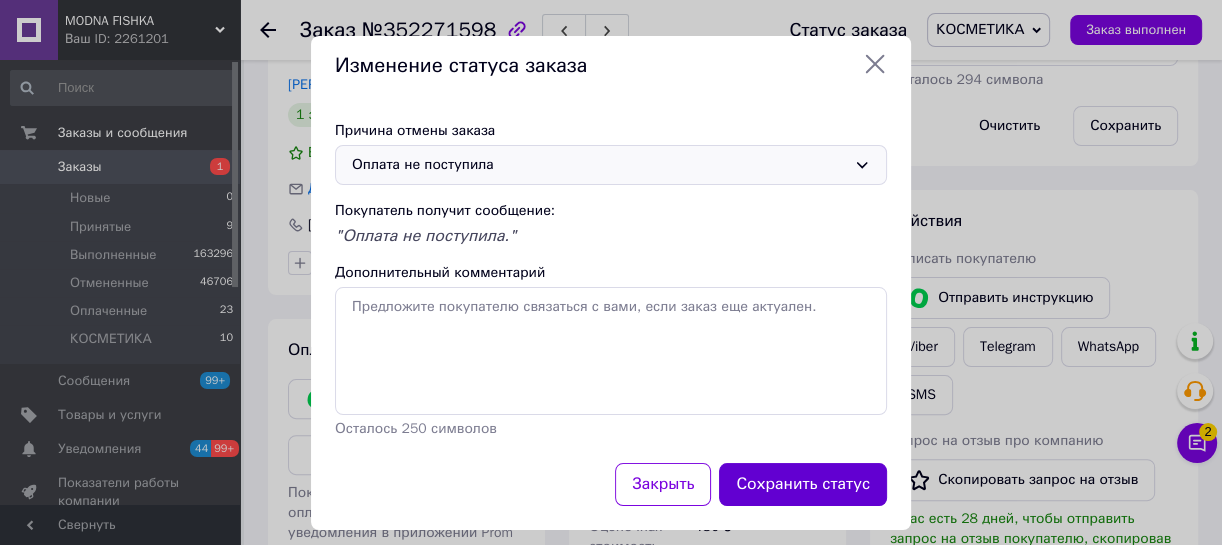 click on "Сохранить статус" at bounding box center (803, 484) 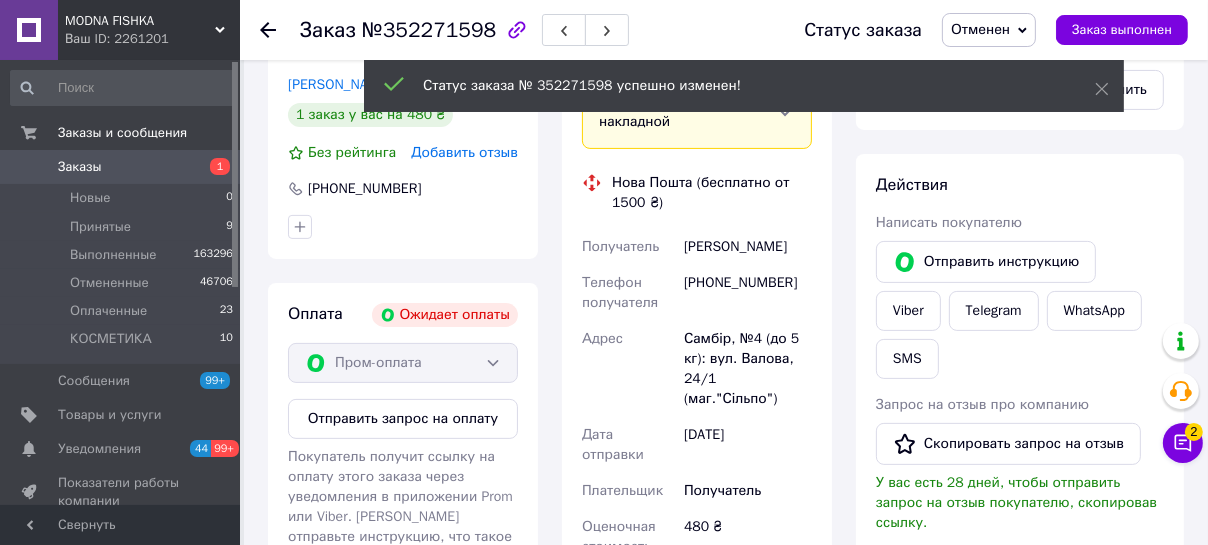 click 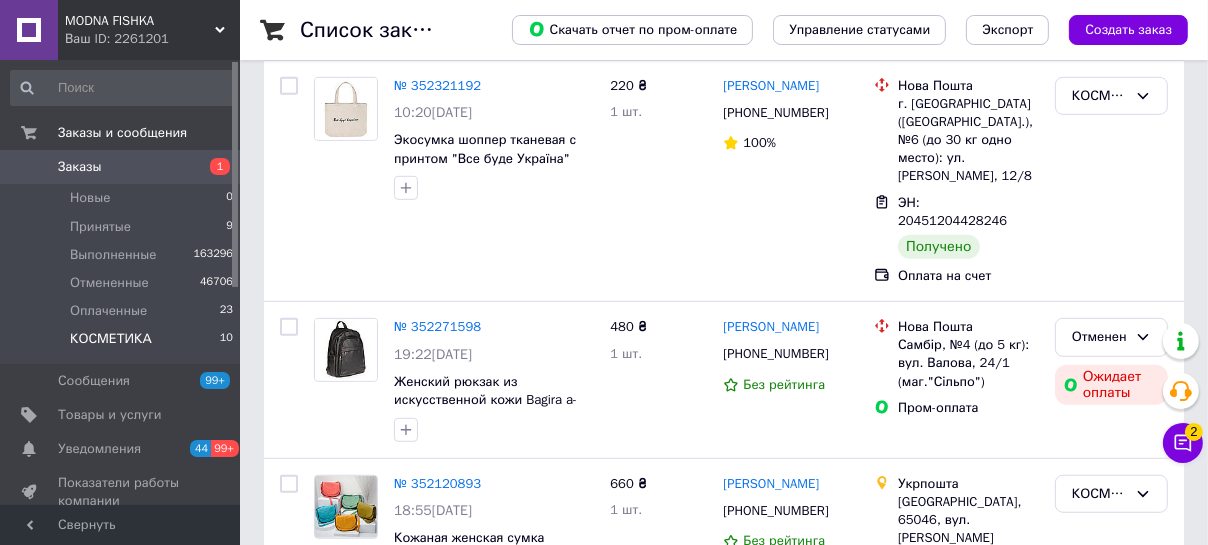 scroll, scrollTop: 1000, scrollLeft: 0, axis: vertical 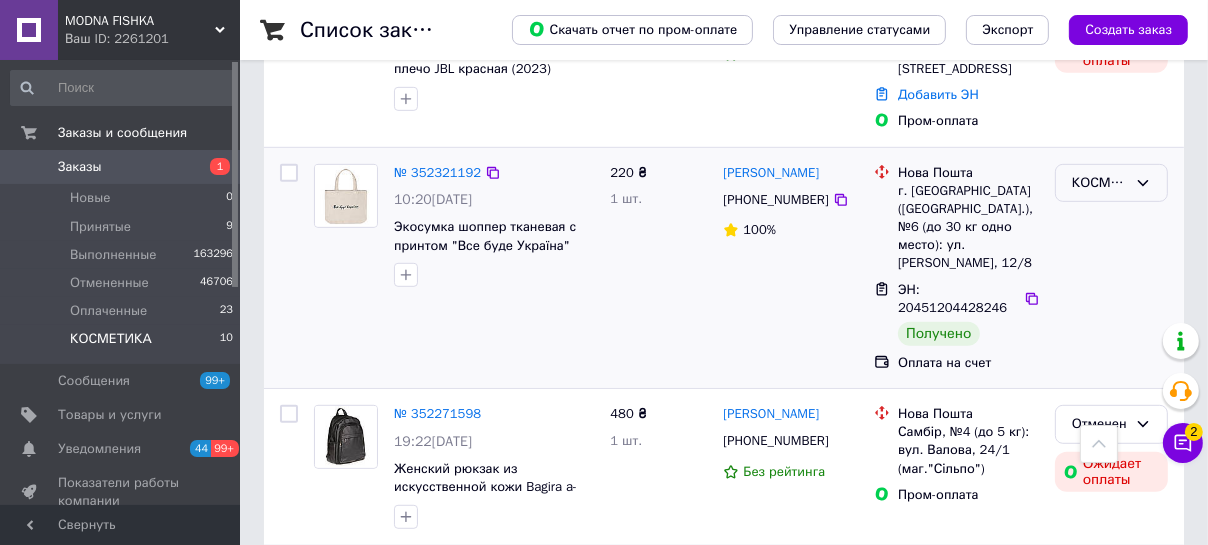 click on "КОСМЕТИКА" at bounding box center (1099, 183) 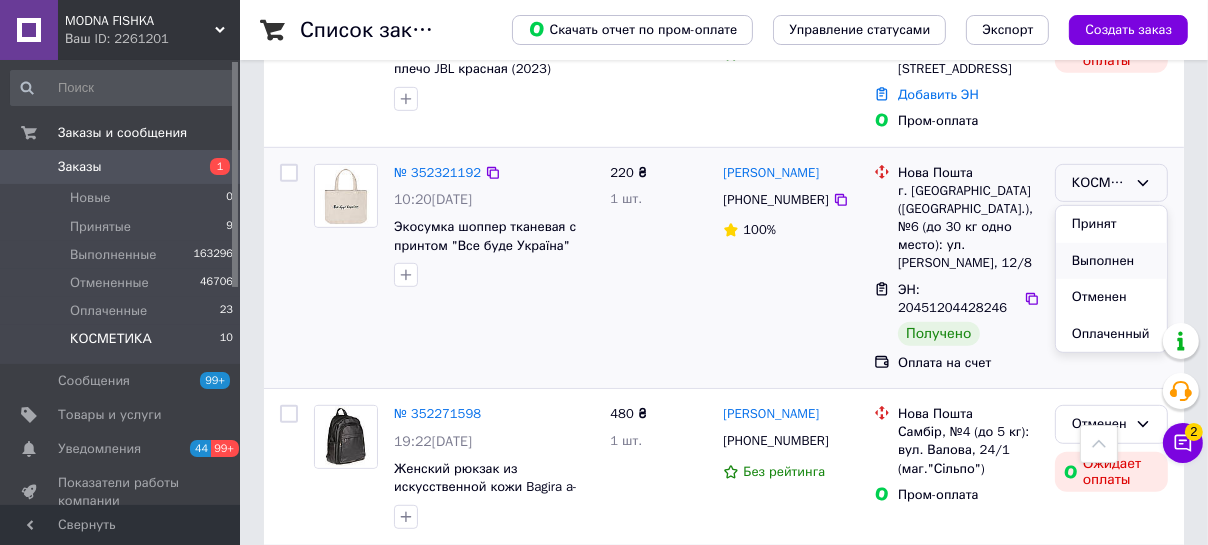 click on "Выполнен" at bounding box center [1111, 261] 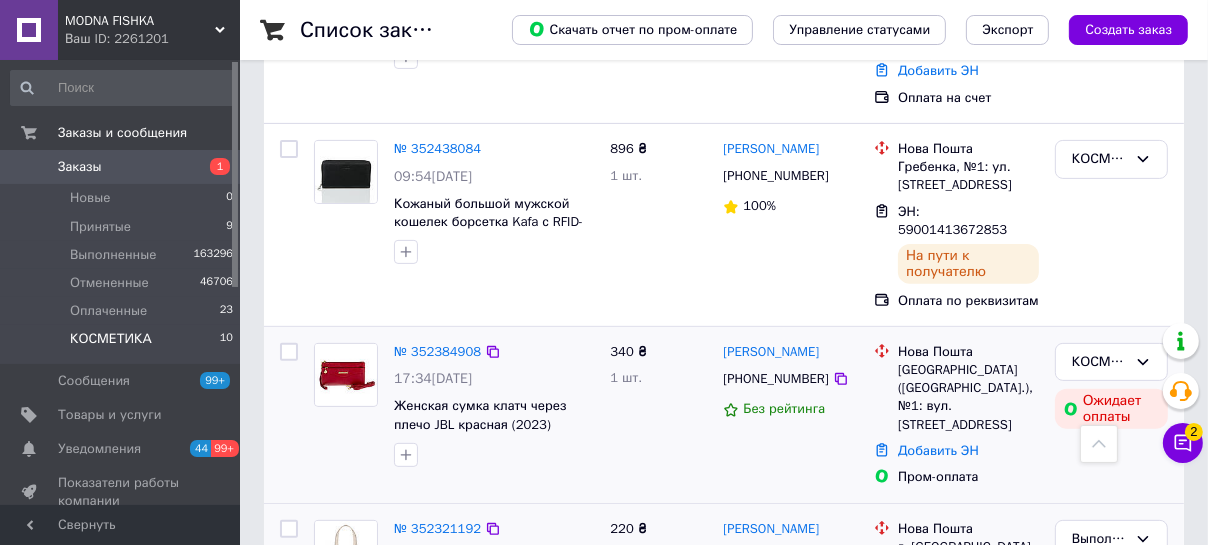 scroll, scrollTop: 545, scrollLeft: 0, axis: vertical 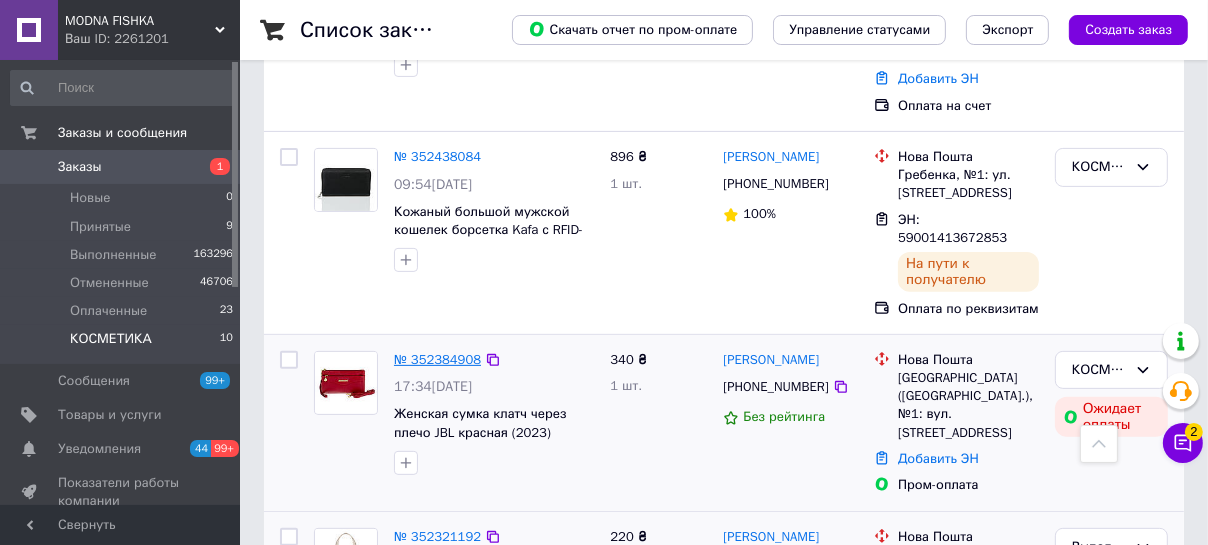 click on "№ 352384908" at bounding box center [437, 359] 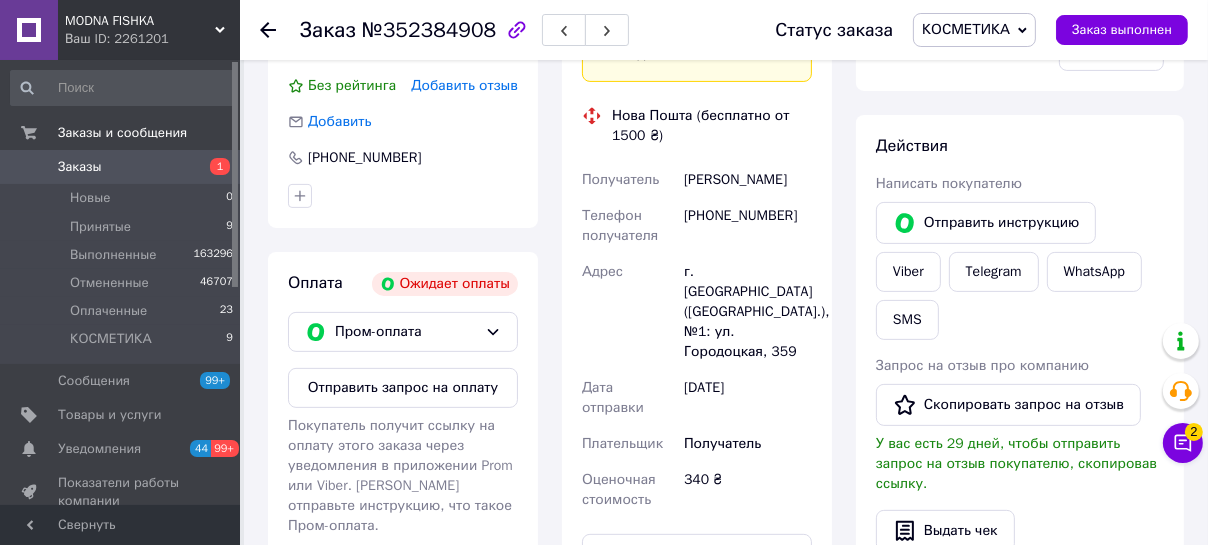 scroll, scrollTop: 545, scrollLeft: 0, axis: vertical 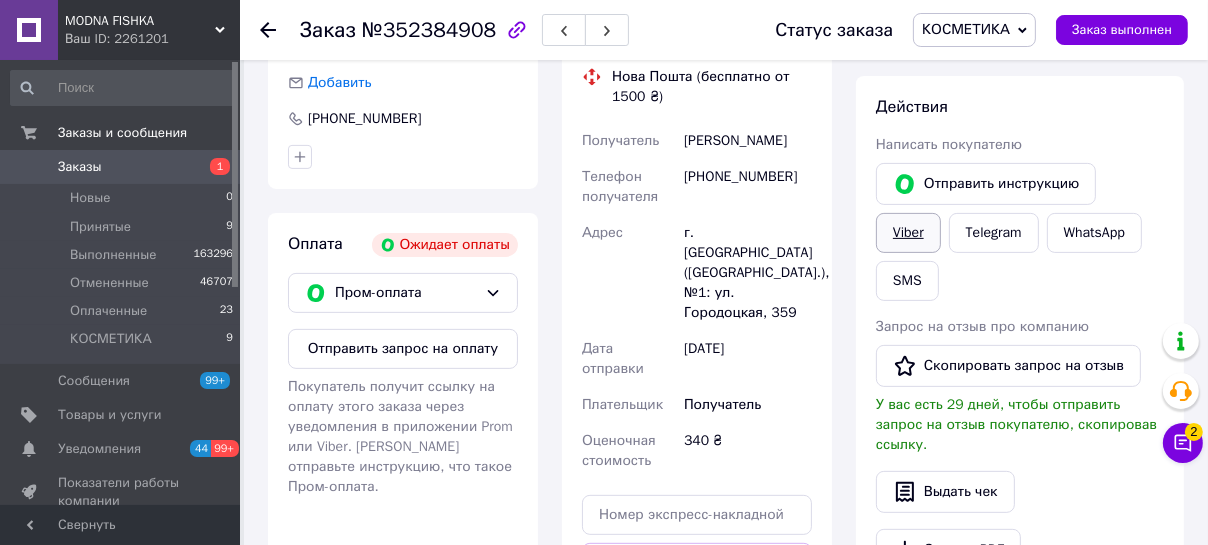 click on "Viber" at bounding box center [908, 233] 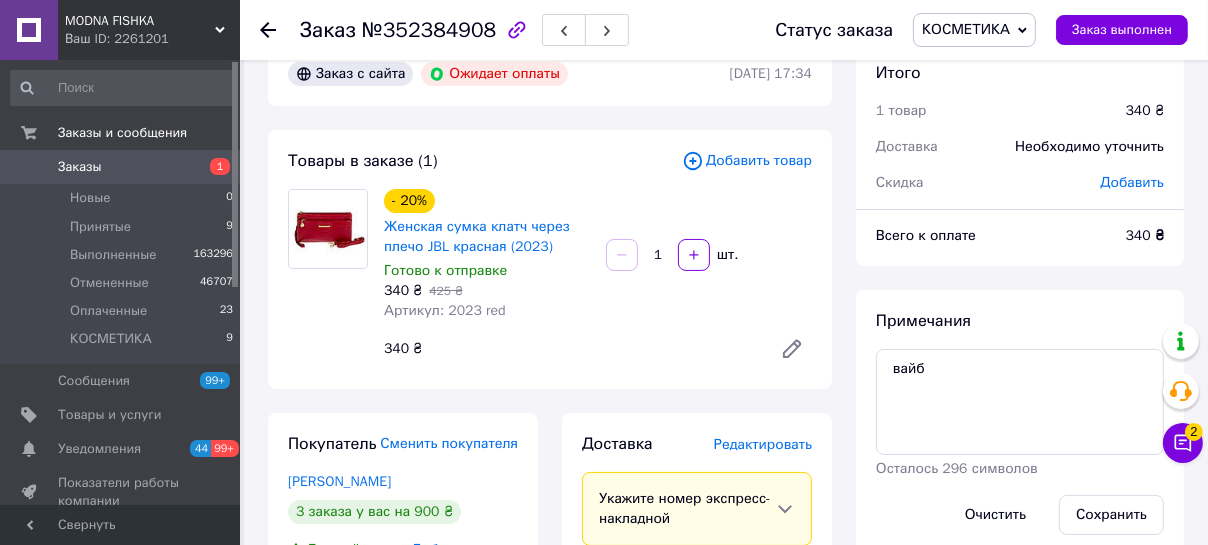 scroll, scrollTop: 0, scrollLeft: 0, axis: both 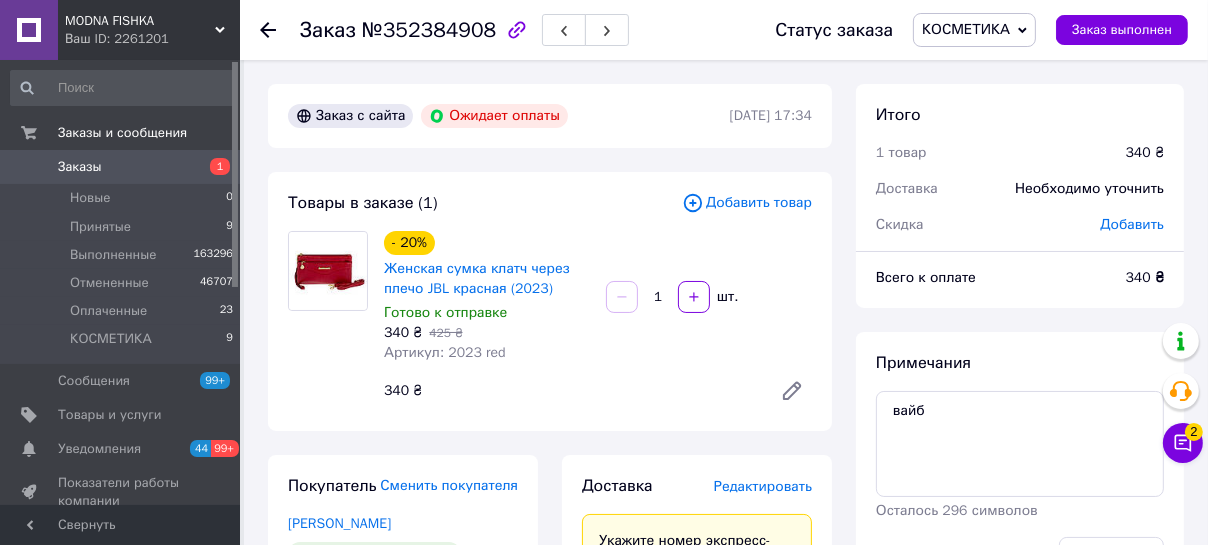 click 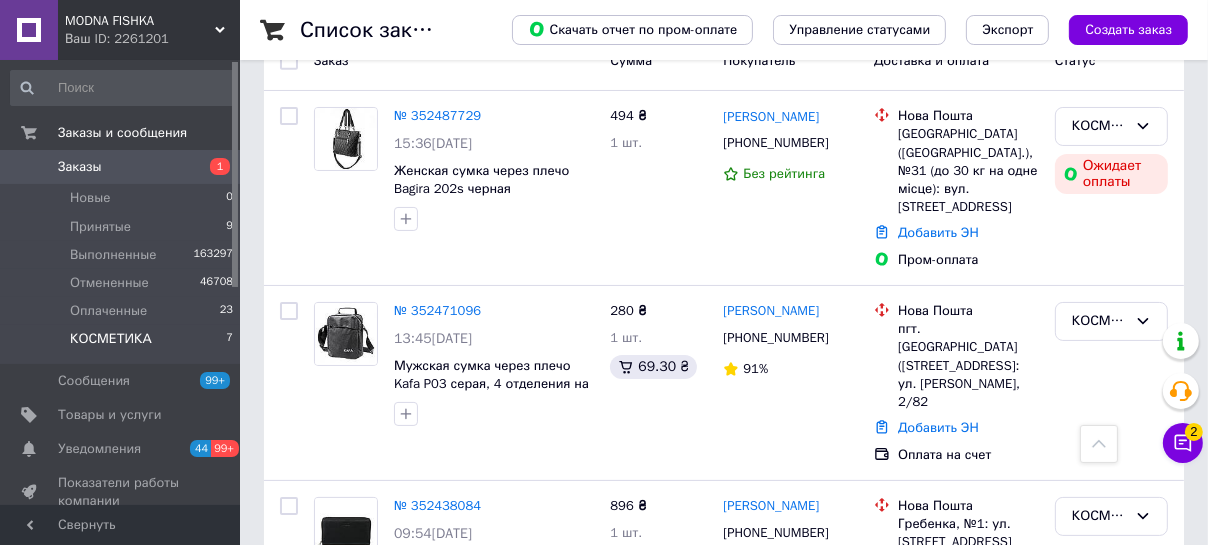 scroll, scrollTop: 181, scrollLeft: 0, axis: vertical 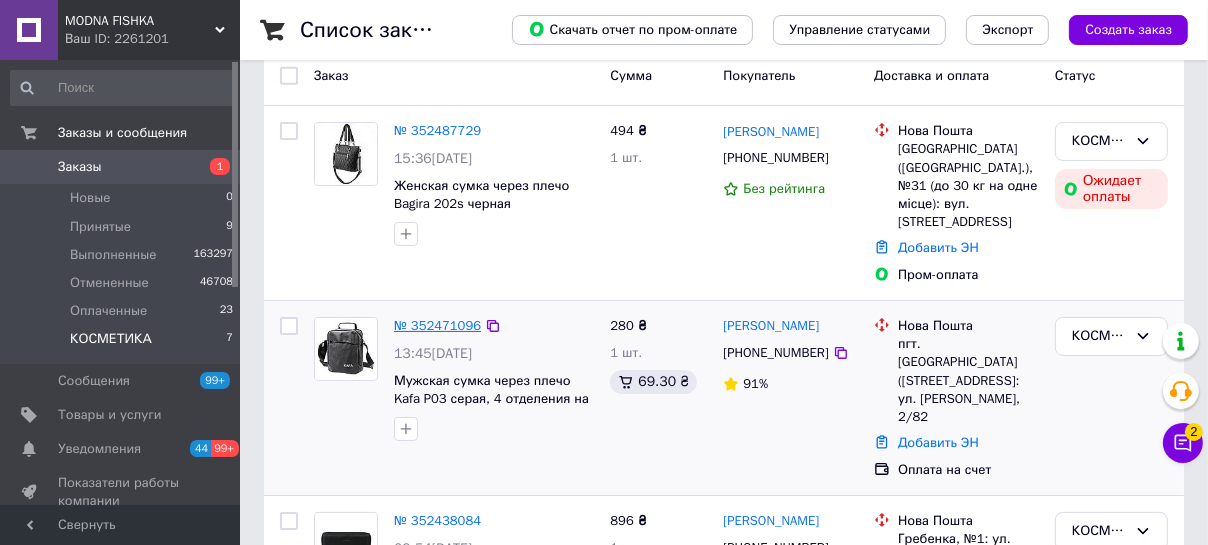 click on "№ 352471096" at bounding box center [437, 325] 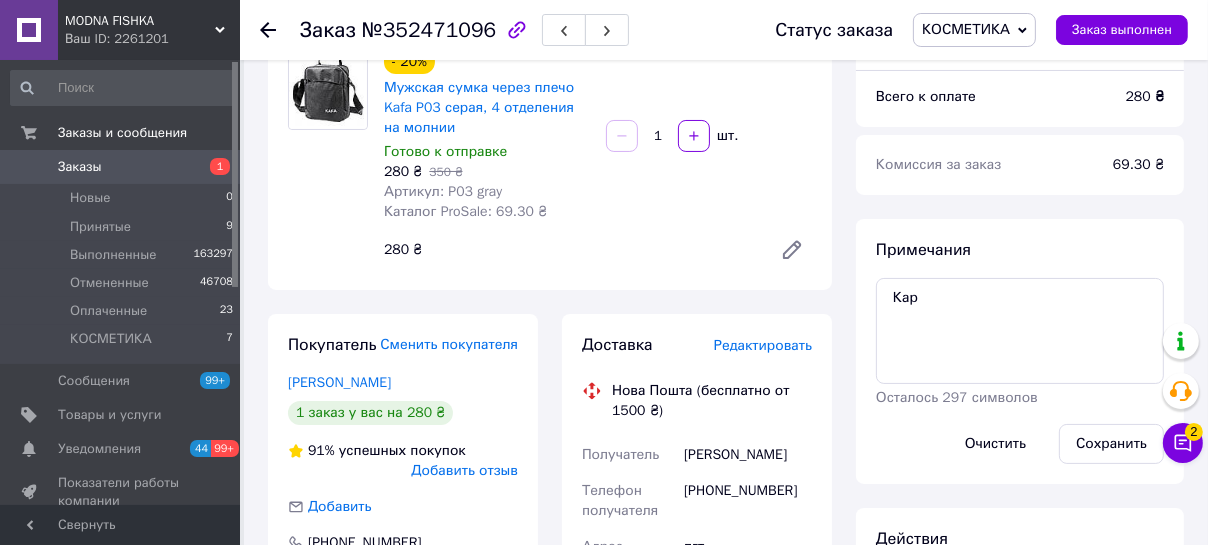 click 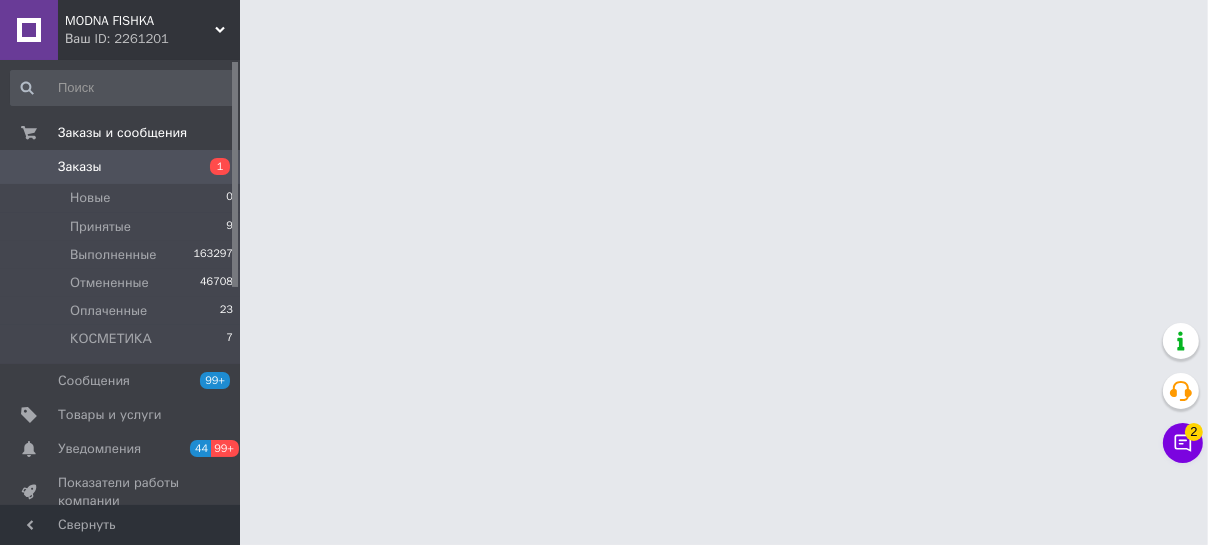 scroll, scrollTop: 0, scrollLeft: 0, axis: both 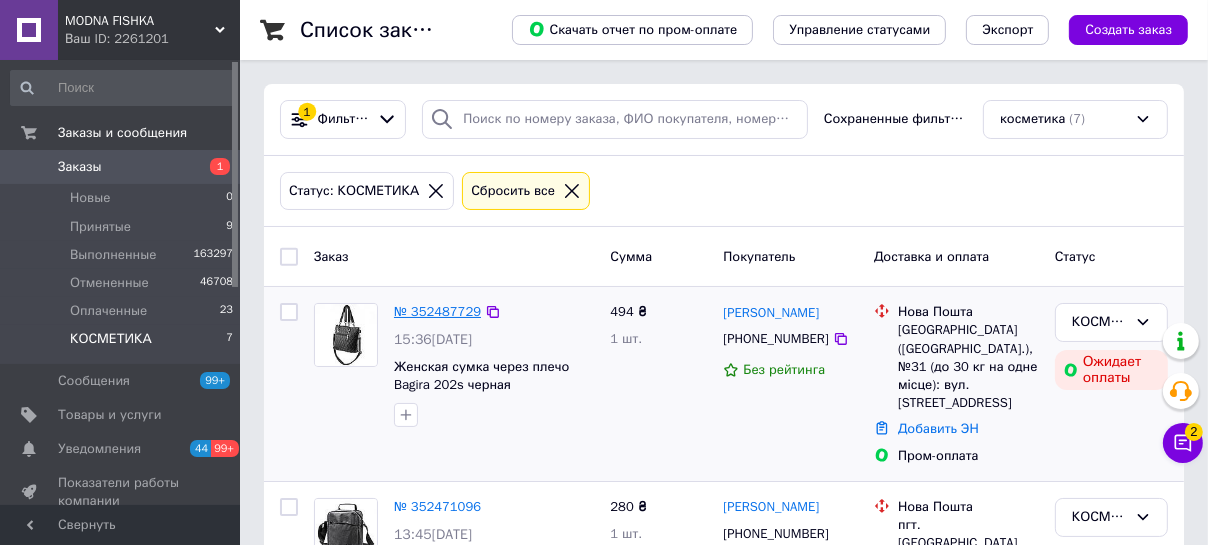 click on "№ 352487729" at bounding box center (437, 311) 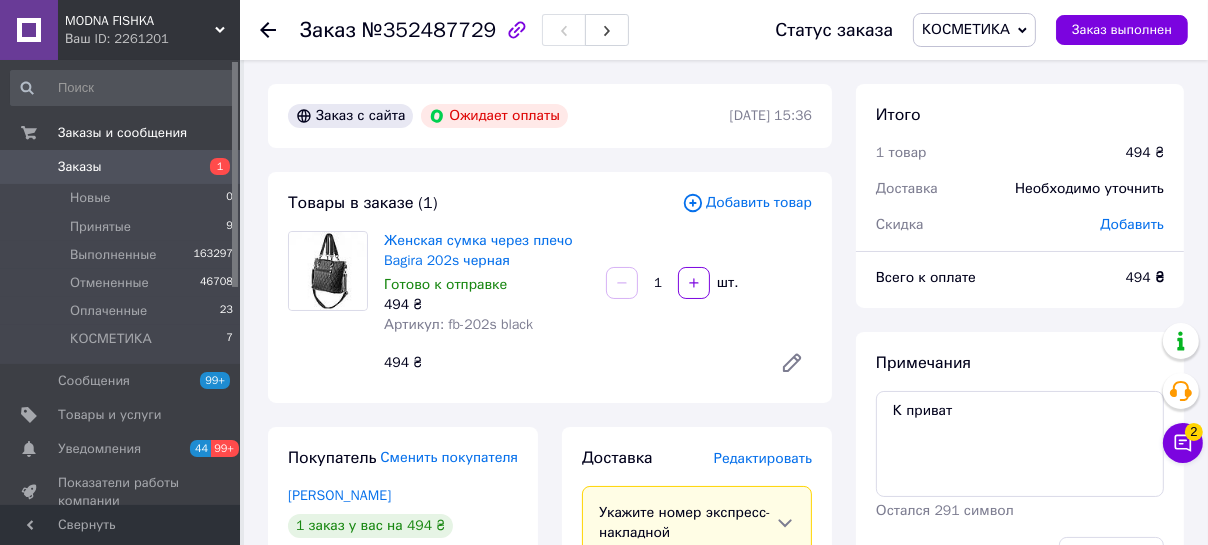 click 